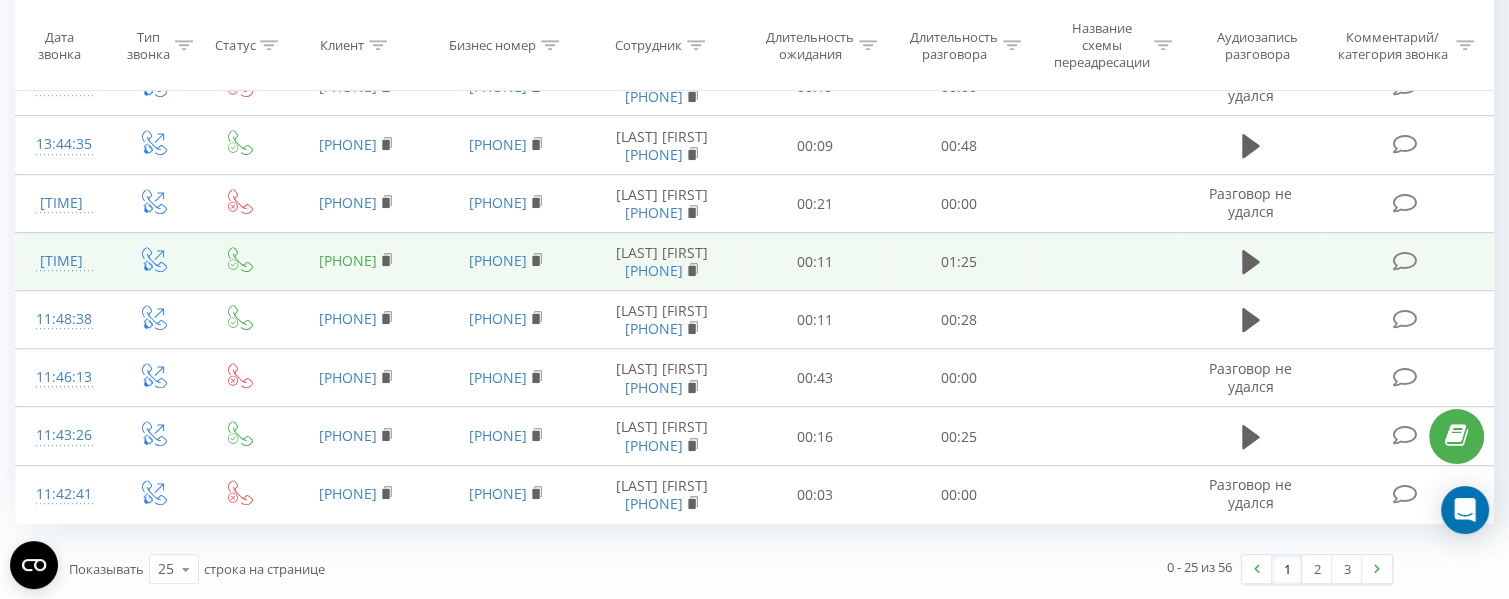 scroll, scrollTop: 0, scrollLeft: 0, axis: both 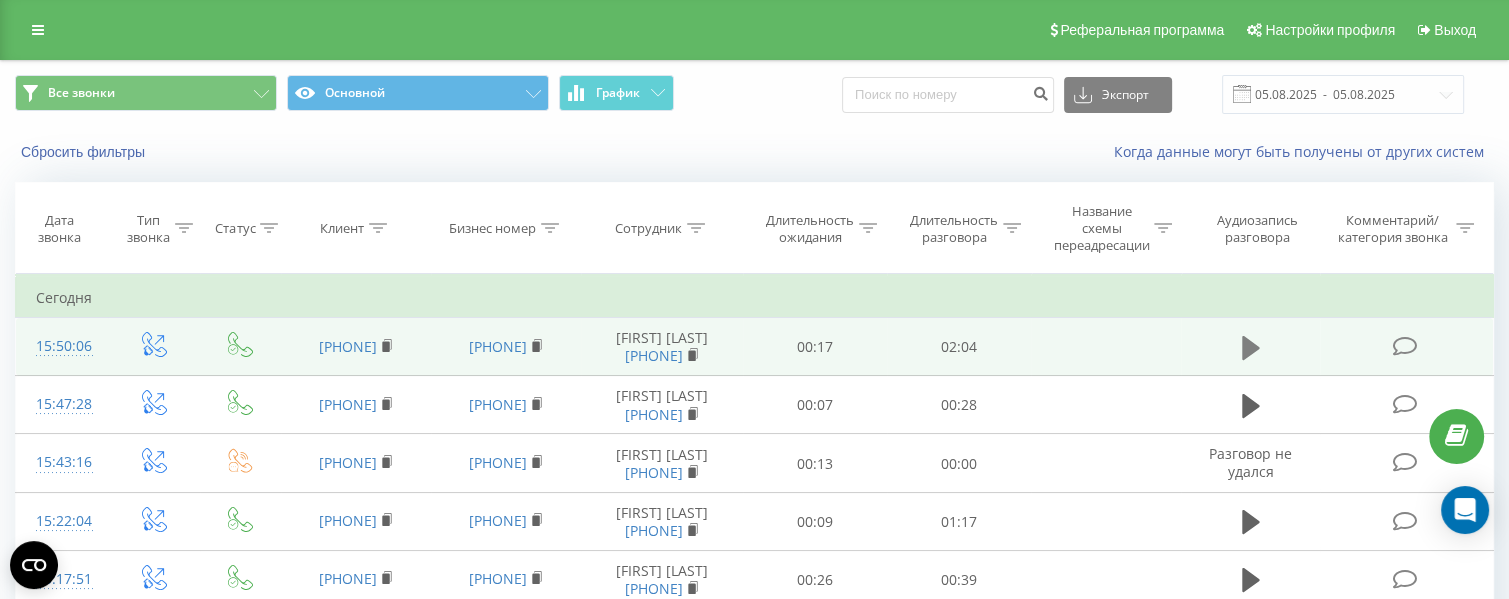 click 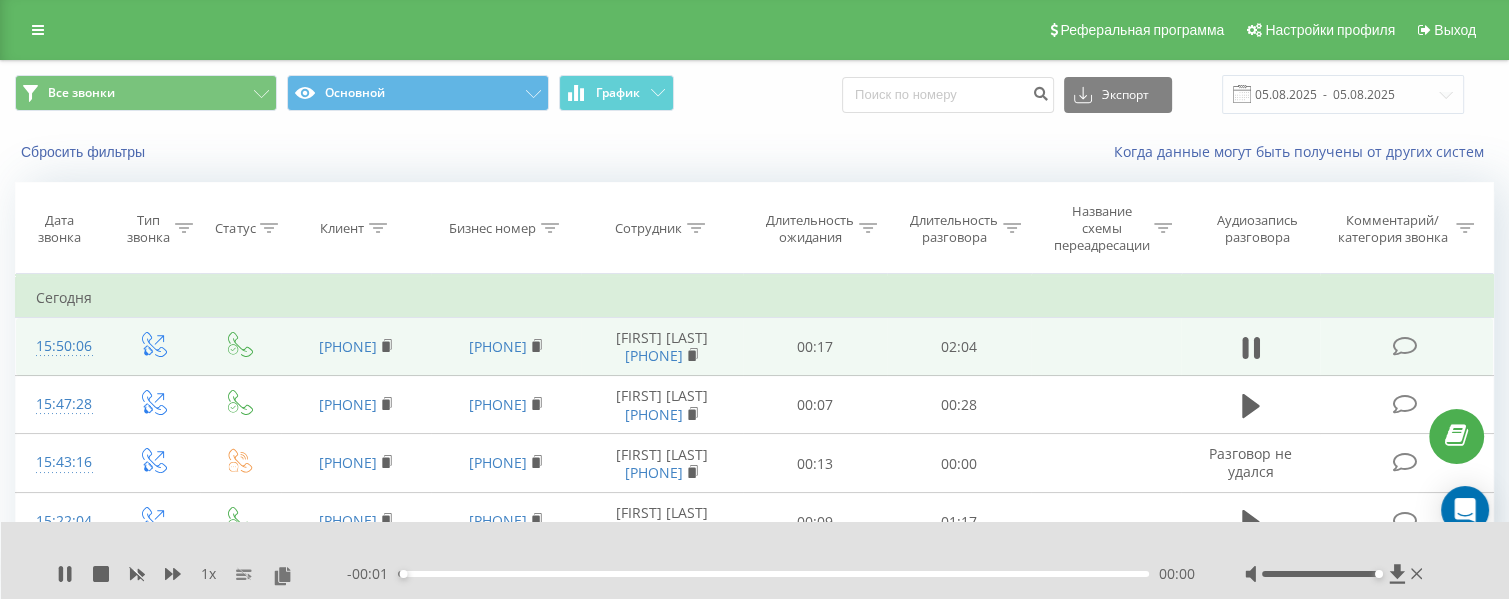 drag, startPoint x: 1319, startPoint y: 563, endPoint x: 1408, endPoint y: 559, distance: 89.08984 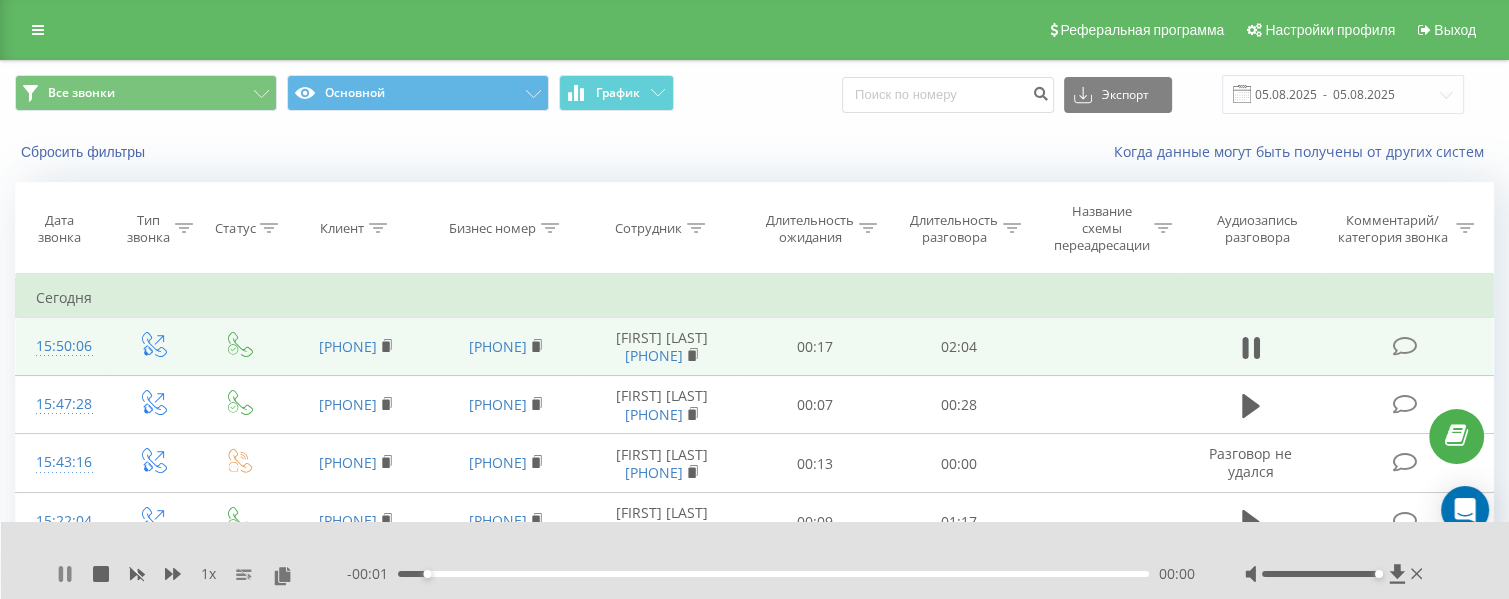 click 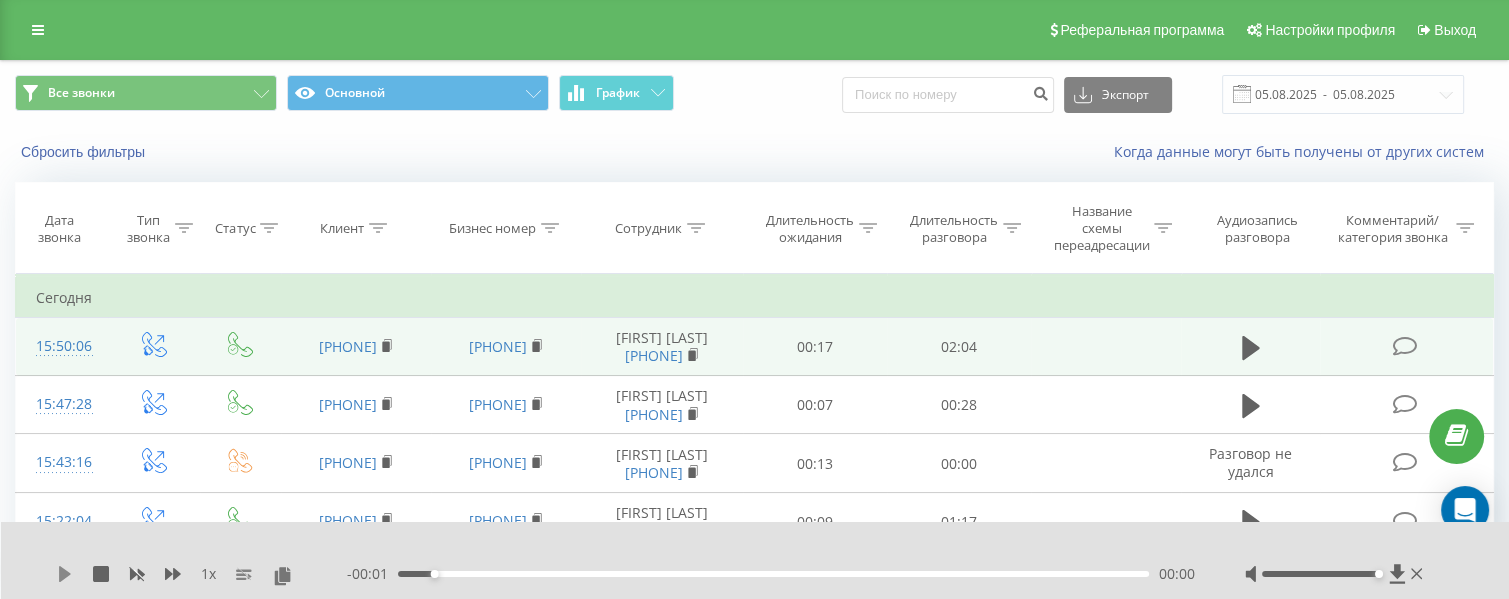 click 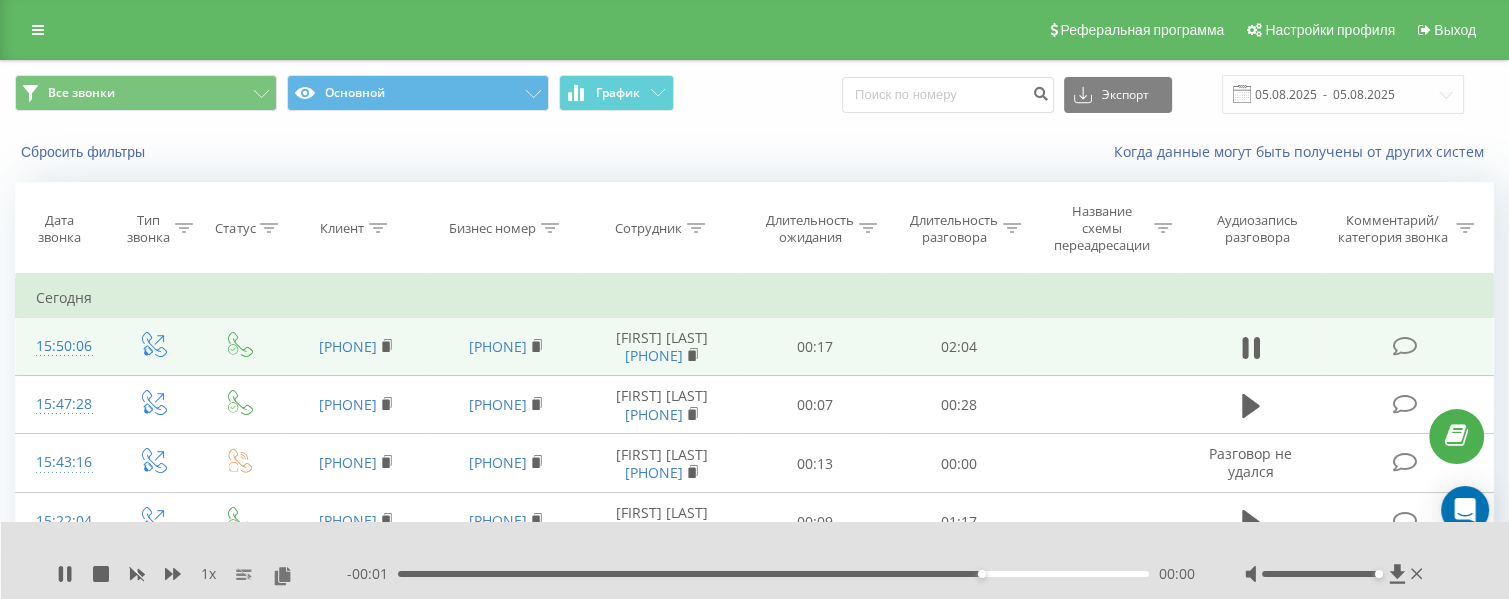 click on "01:37" at bounding box center (773, 574) 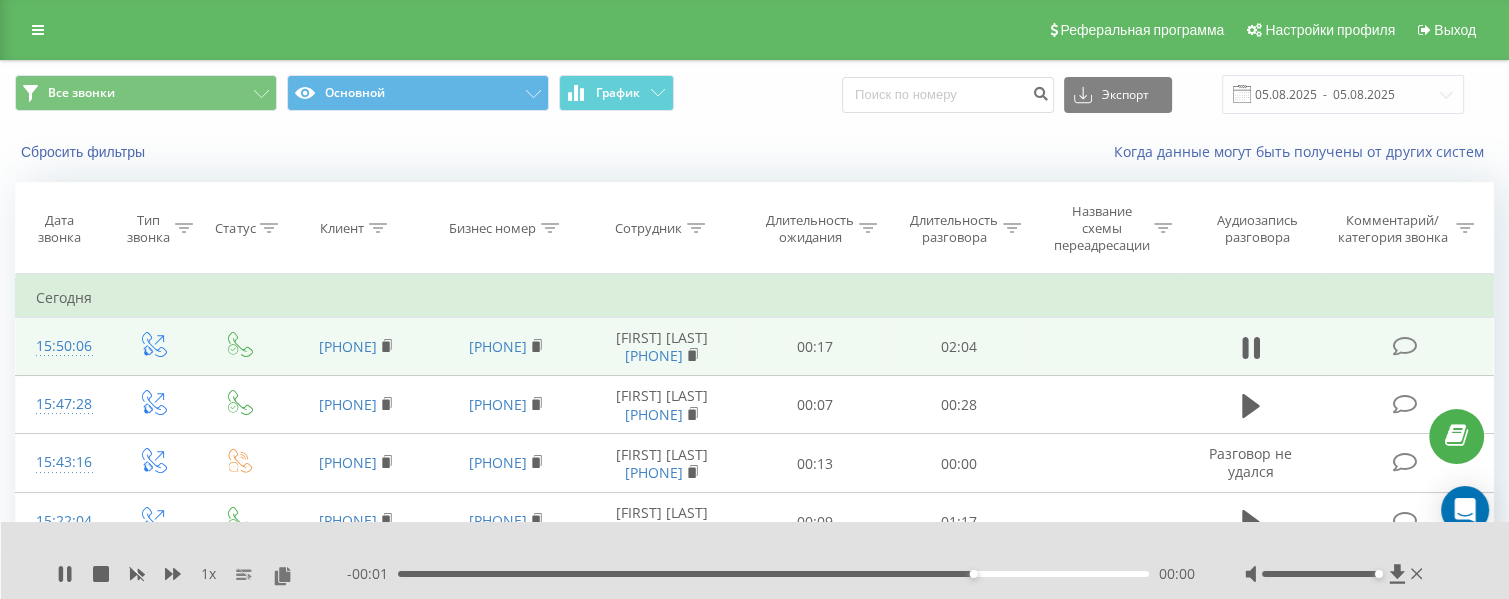 click on "01:36" at bounding box center (773, 574) 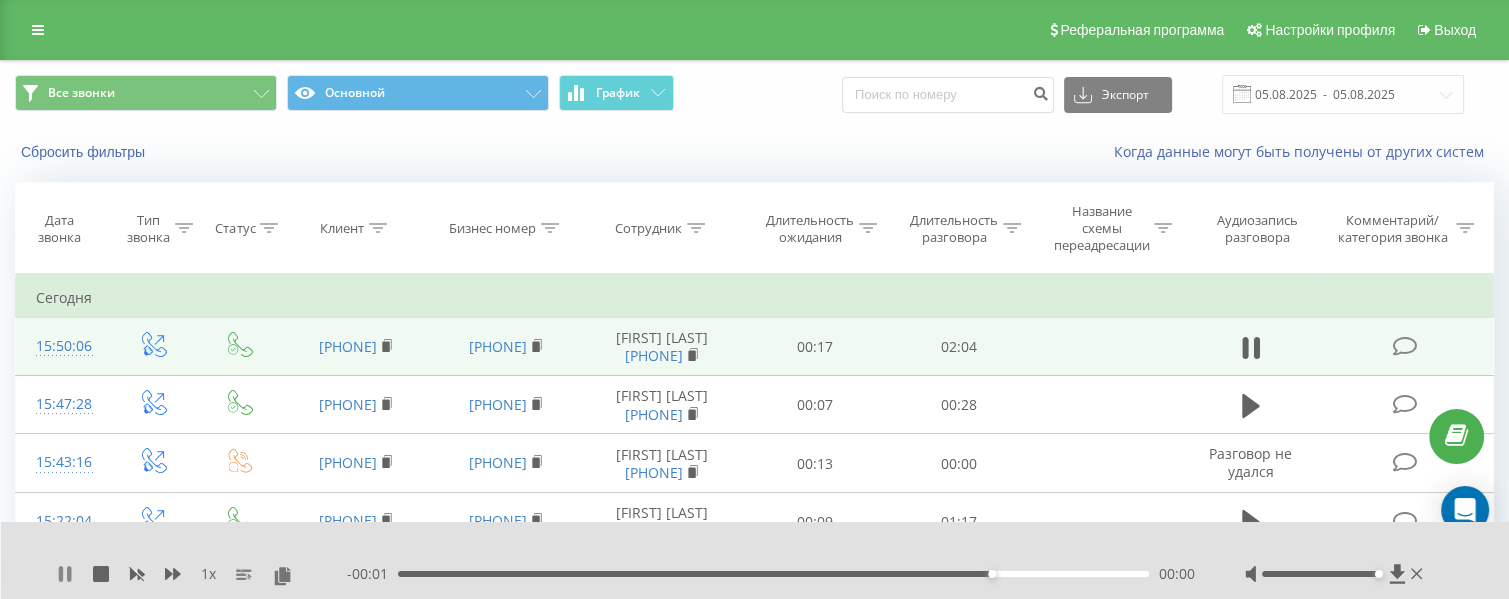 click 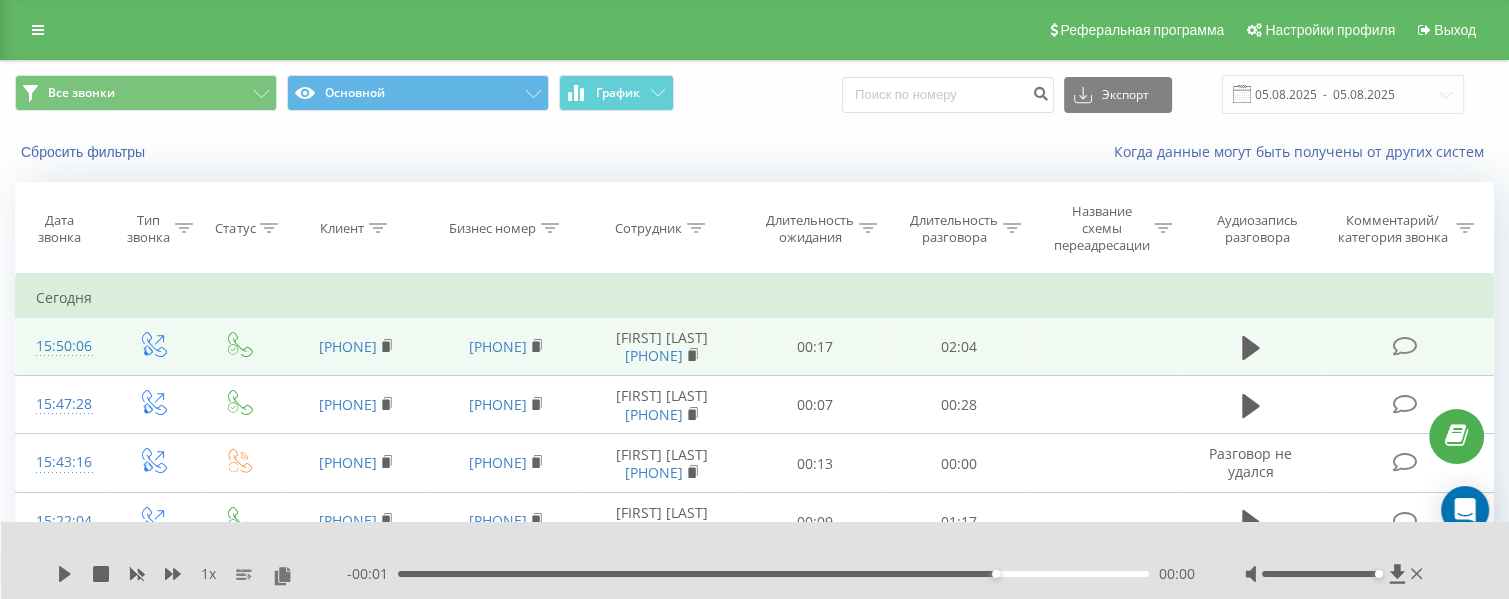 click 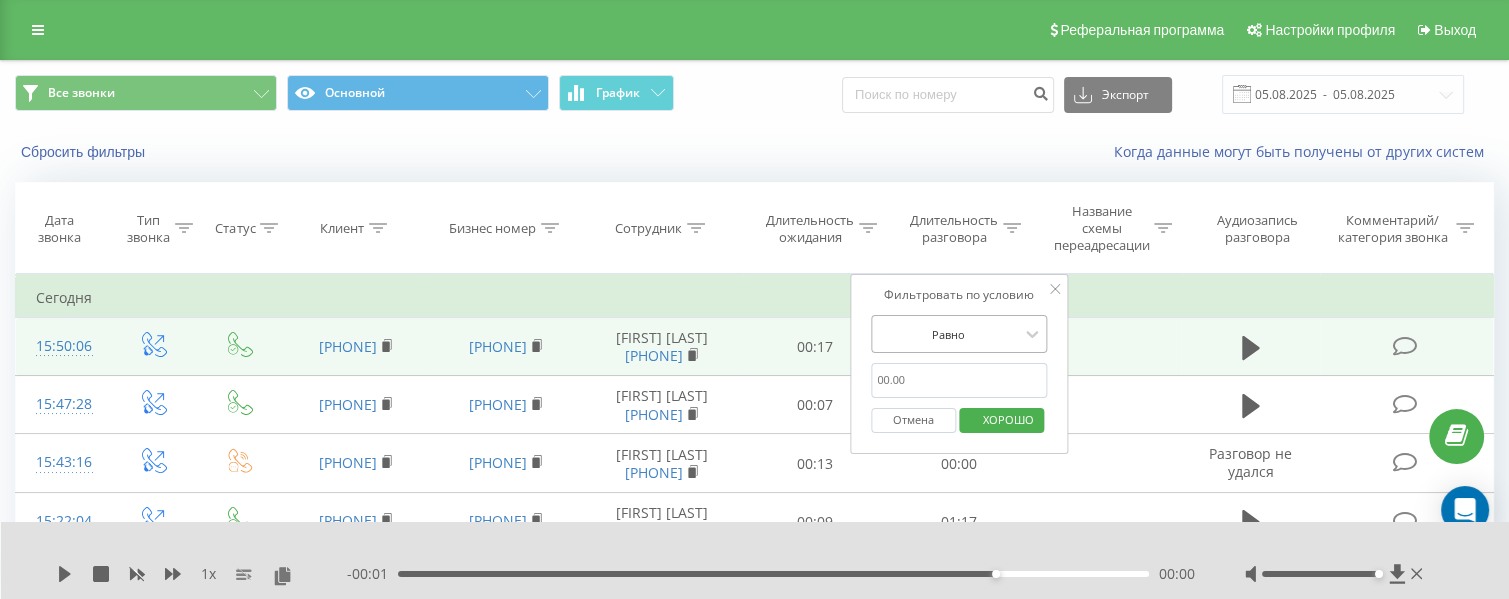 click at bounding box center (948, 334) 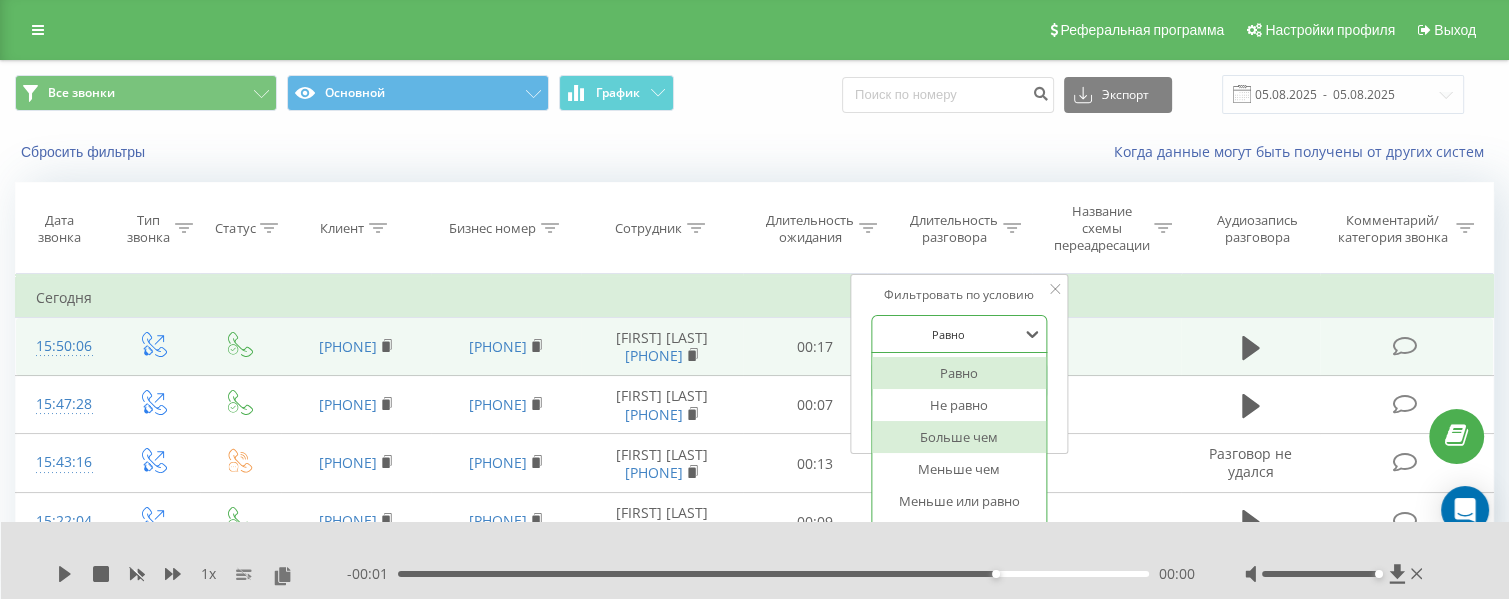 click on "Больше чем" at bounding box center (959, 437) 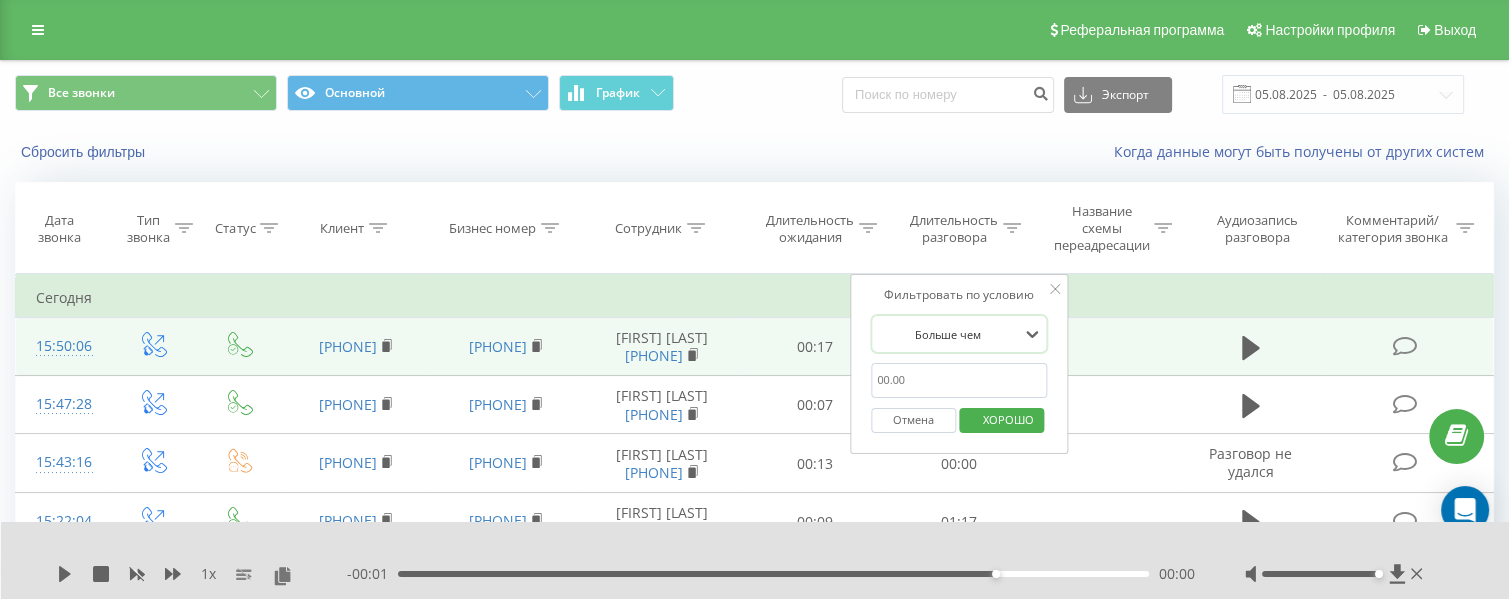 click at bounding box center (959, 380) 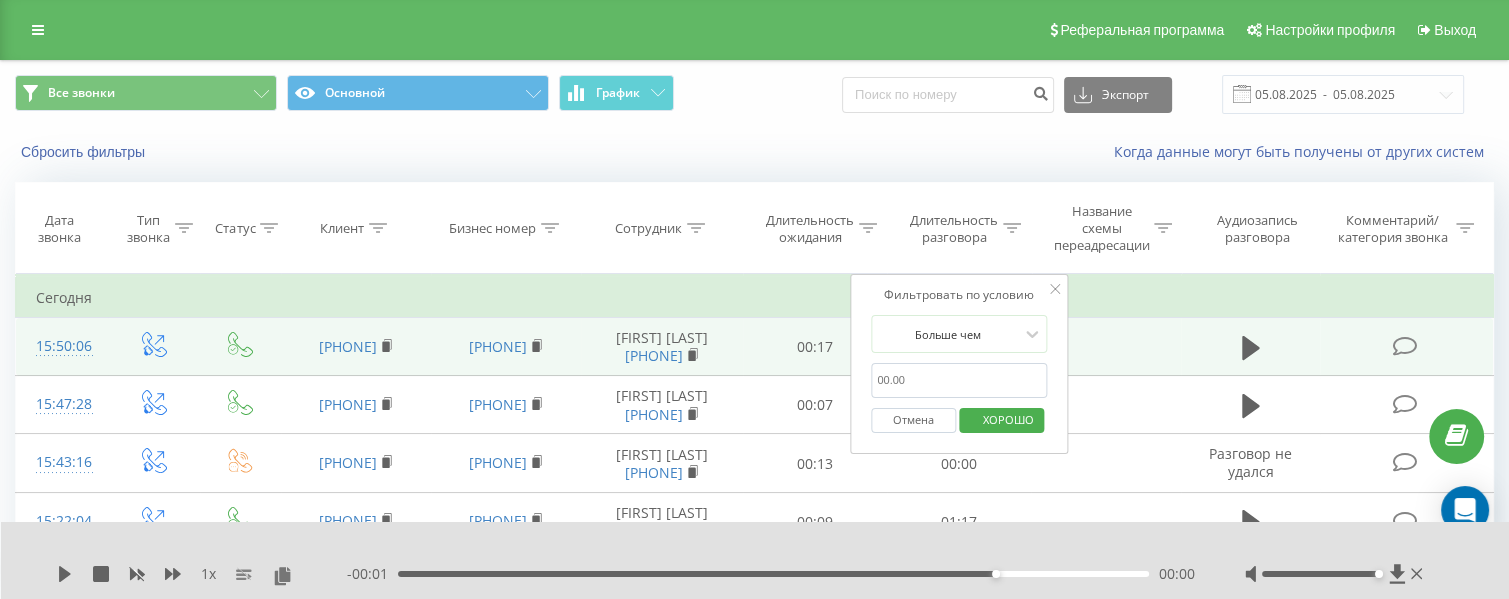 type on "00:59" 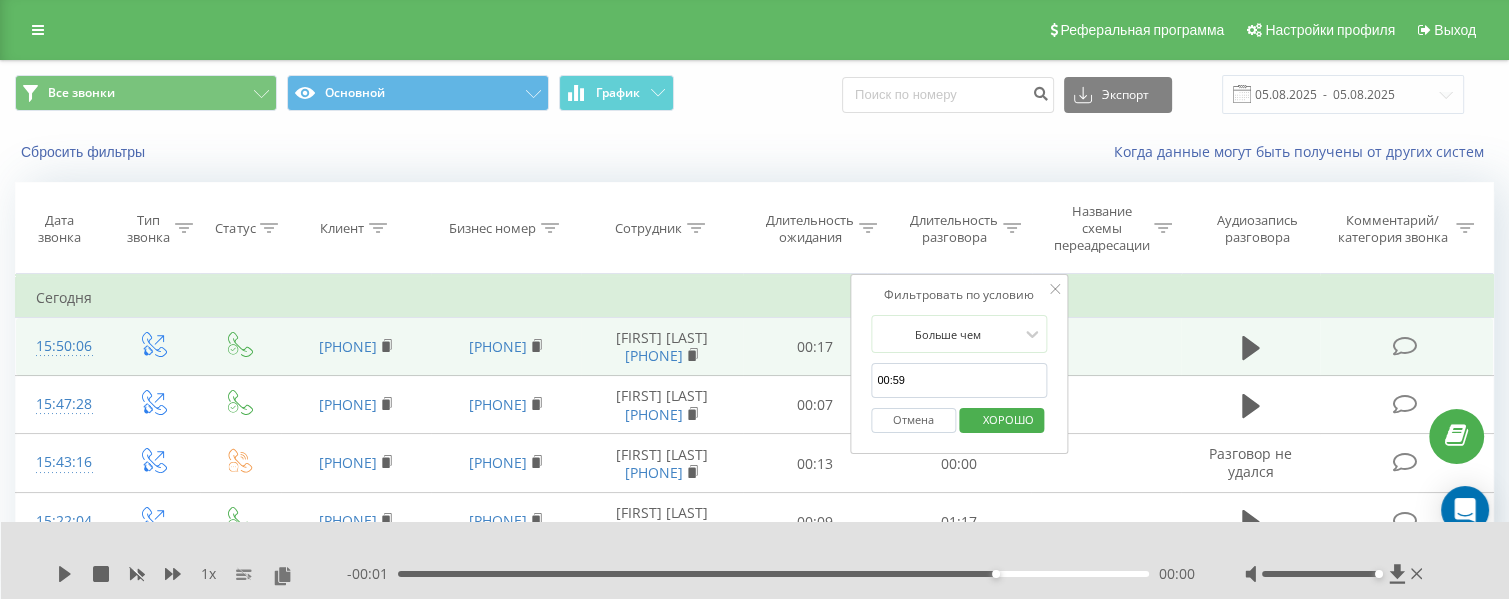 click on "ХОРОШО" at bounding box center [1008, 419] 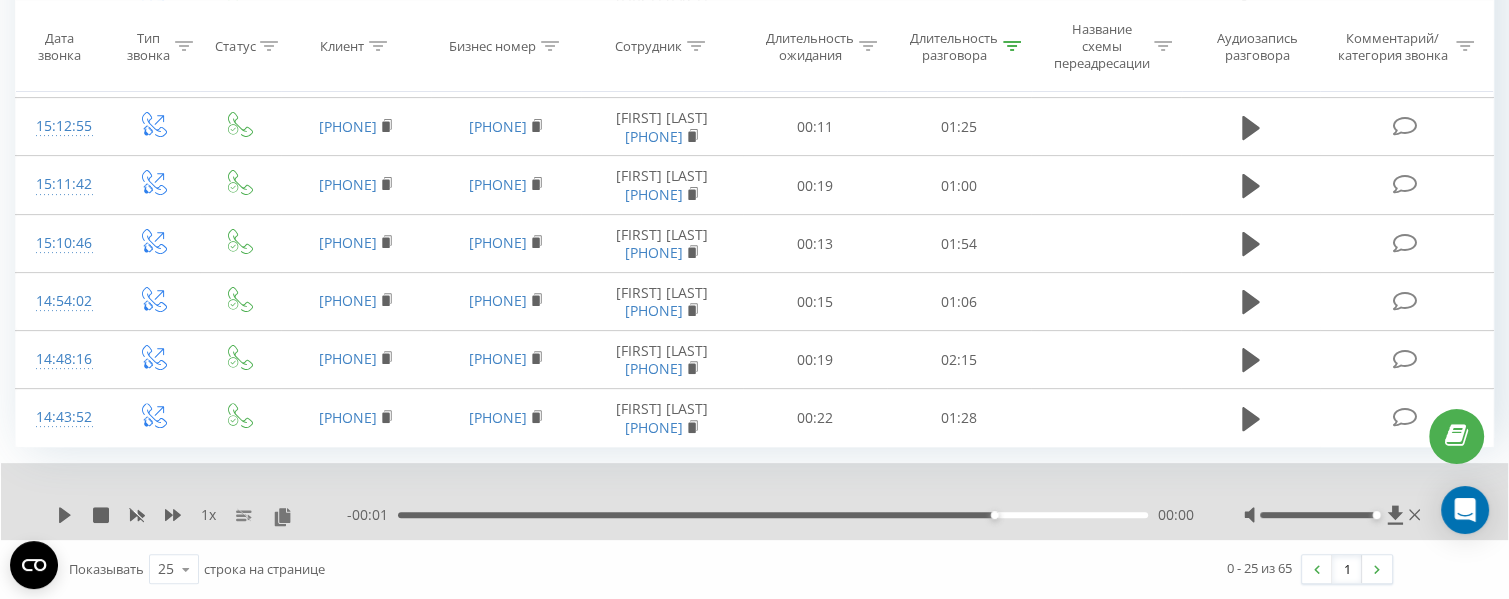 scroll, scrollTop: 826, scrollLeft: 0, axis: vertical 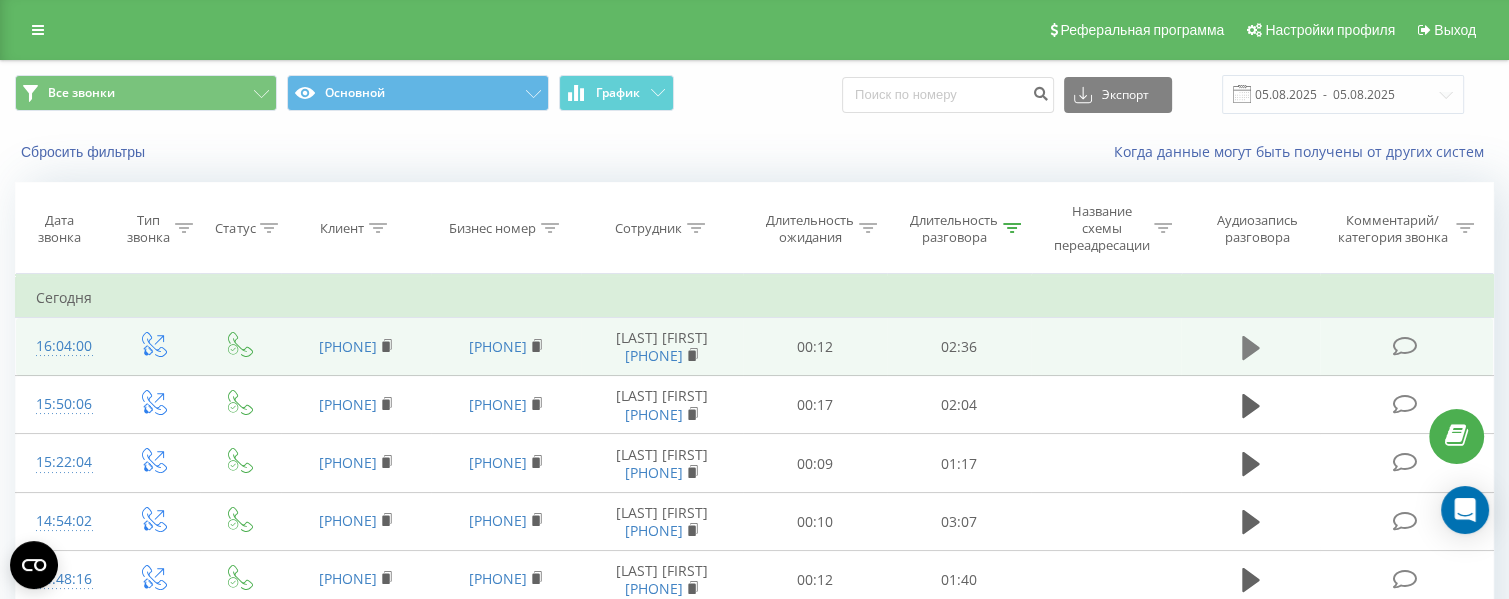 click 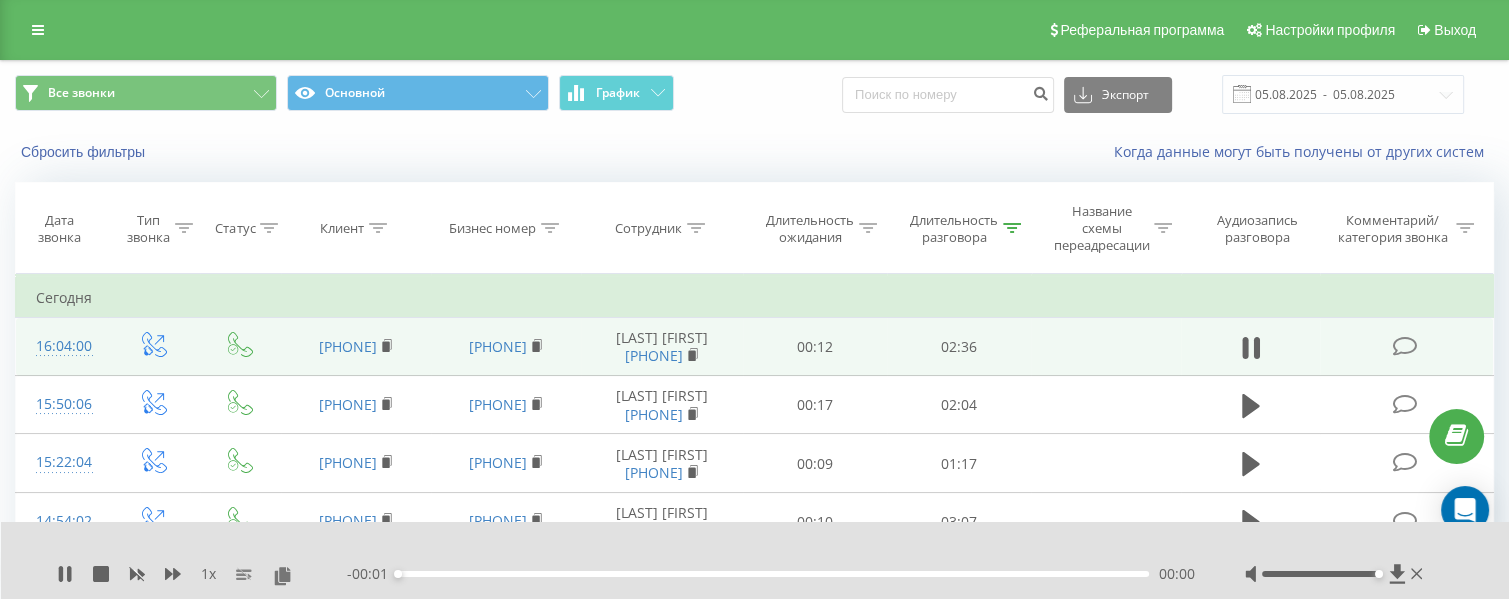 click on "00:00" at bounding box center (773, 574) 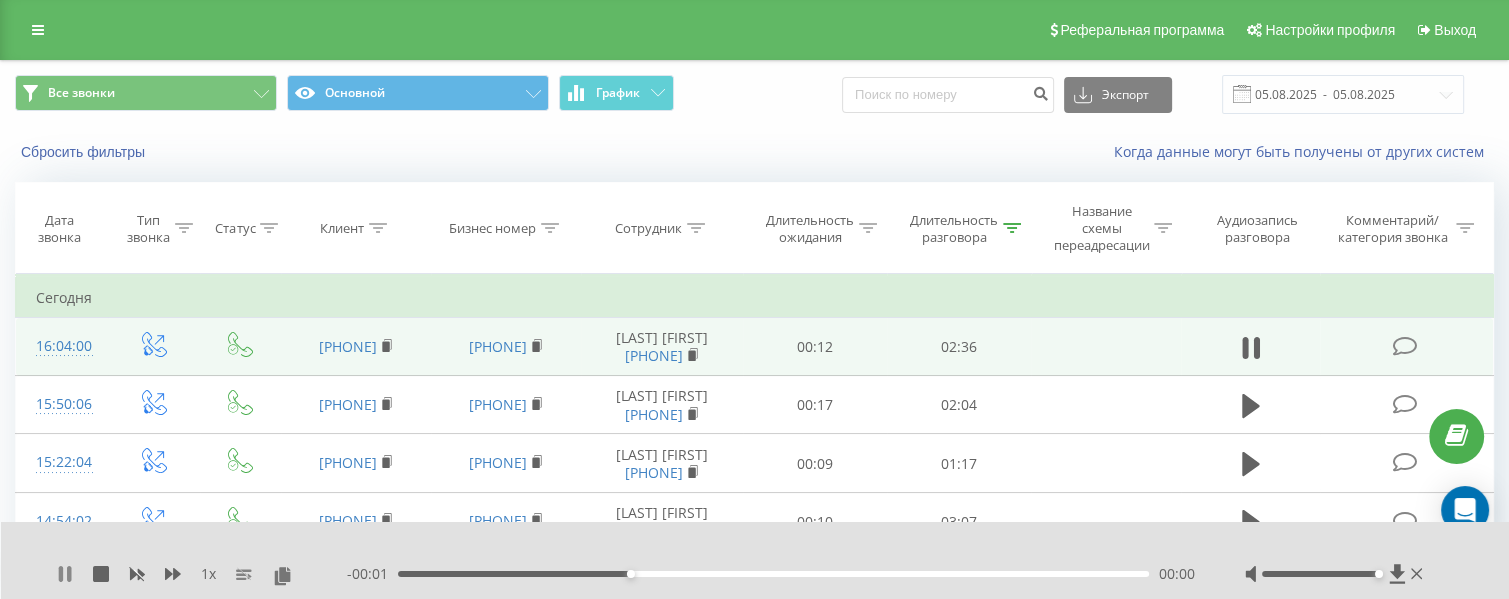 click 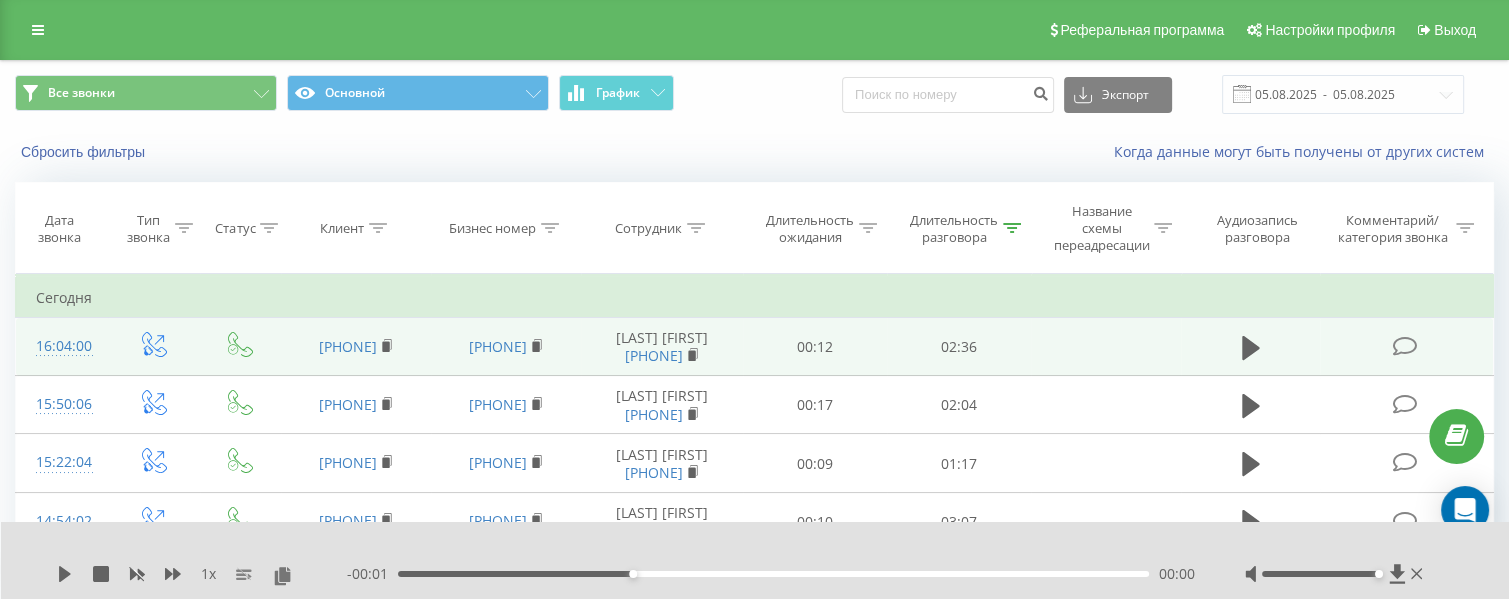 click at bounding box center [742, 548] 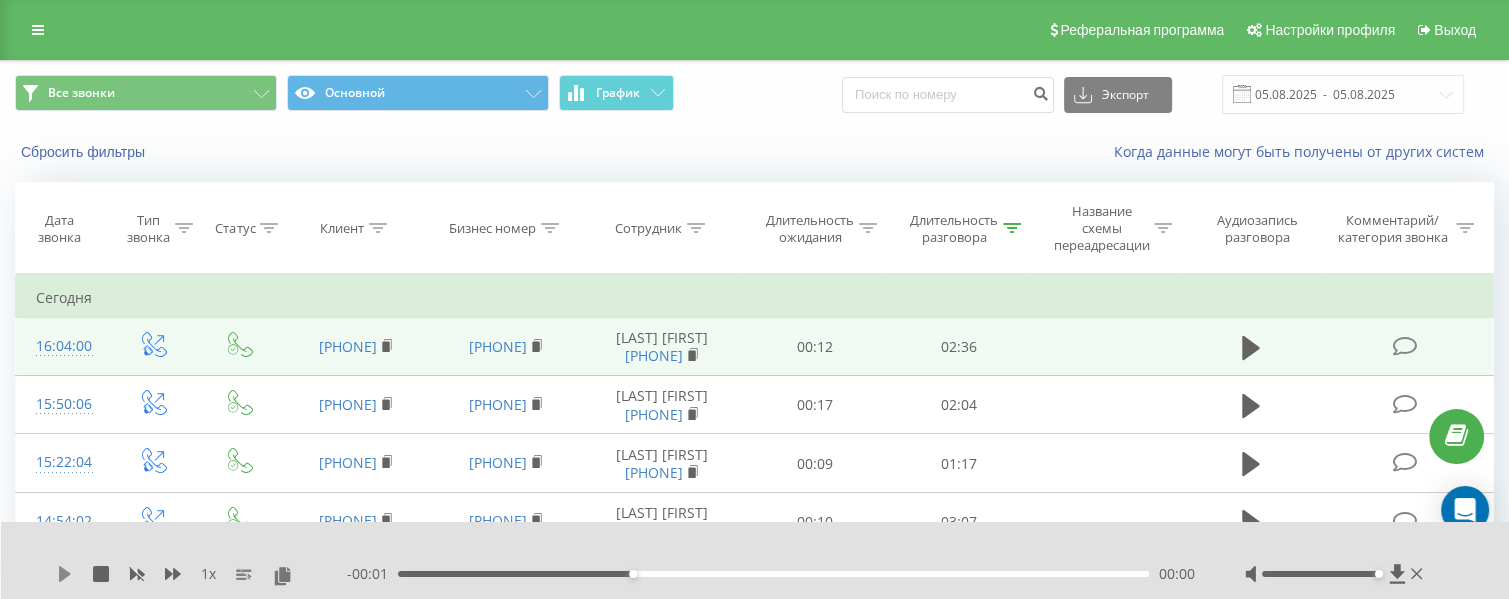 click 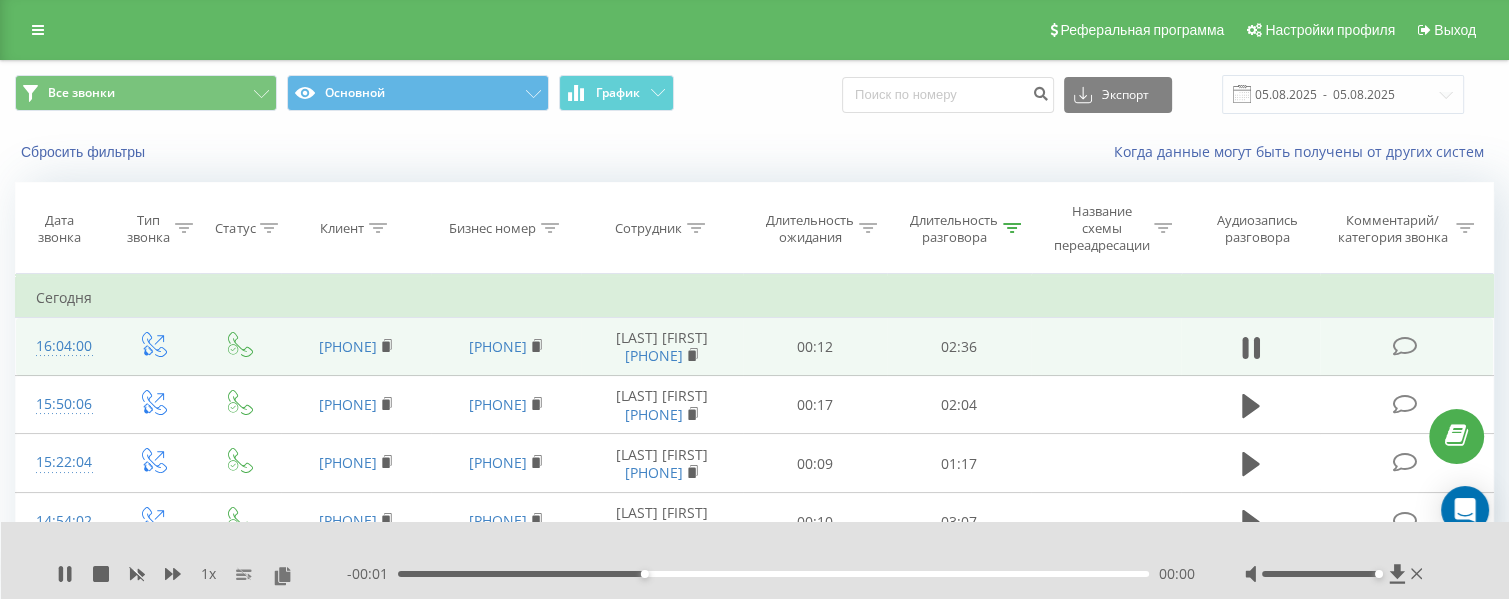 click on "00:51" at bounding box center [773, 574] 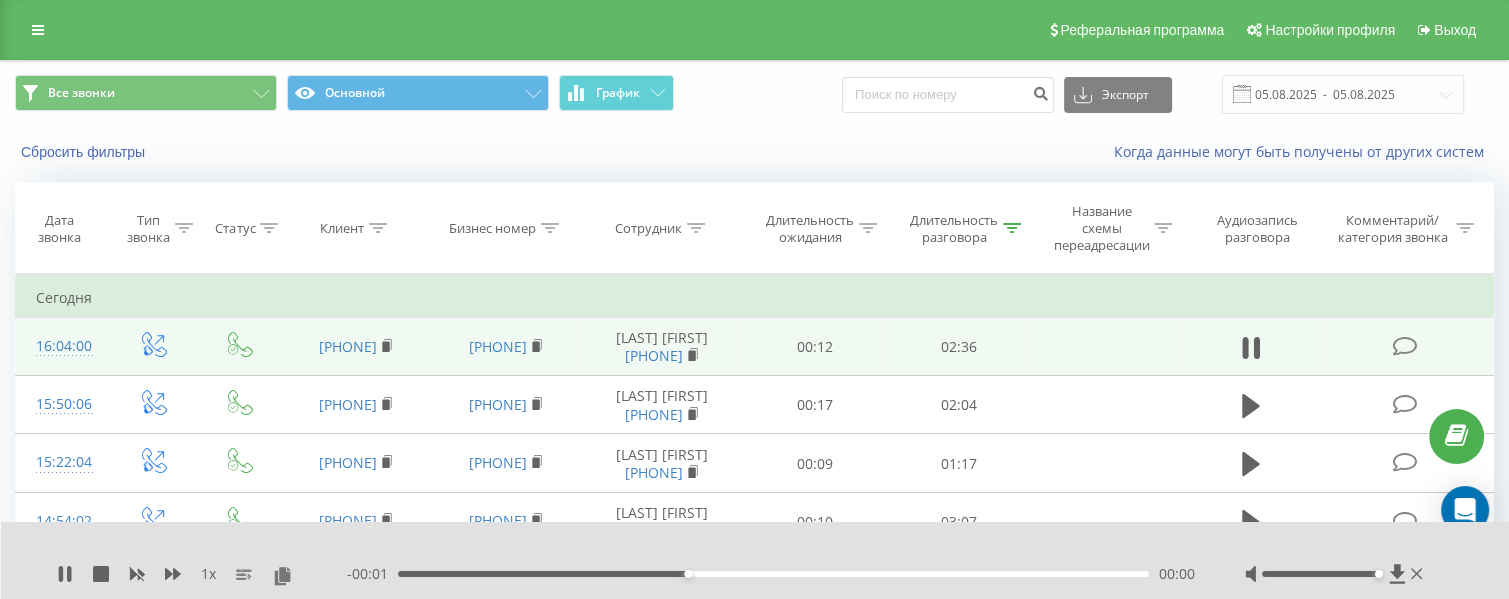 click on "01:00" at bounding box center [773, 574] 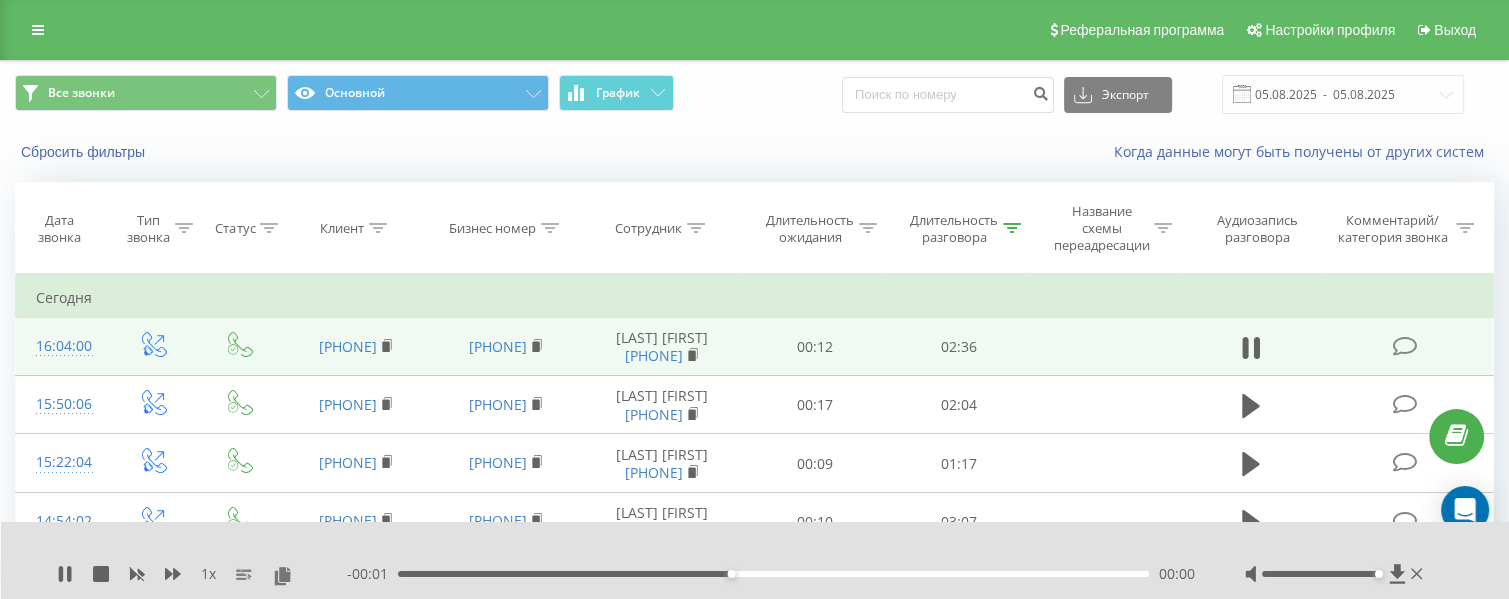 click on "01:09" at bounding box center [773, 574] 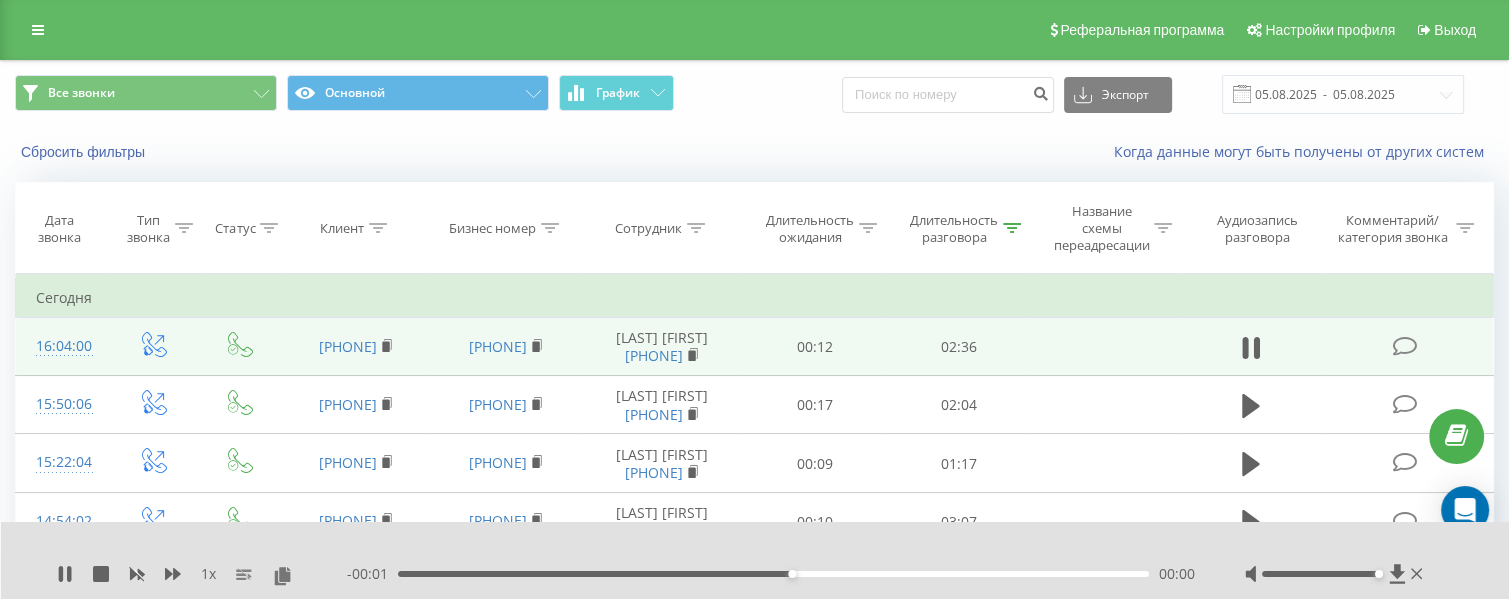 click on "01:22" at bounding box center (773, 574) 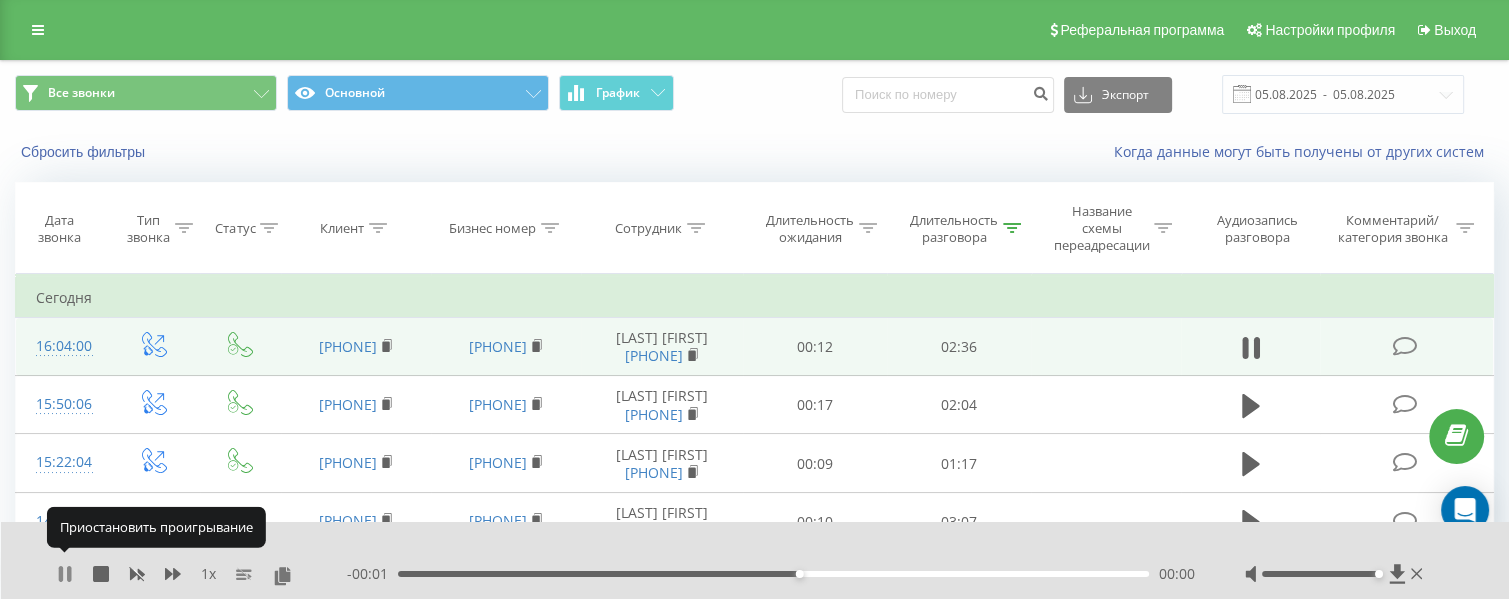 click 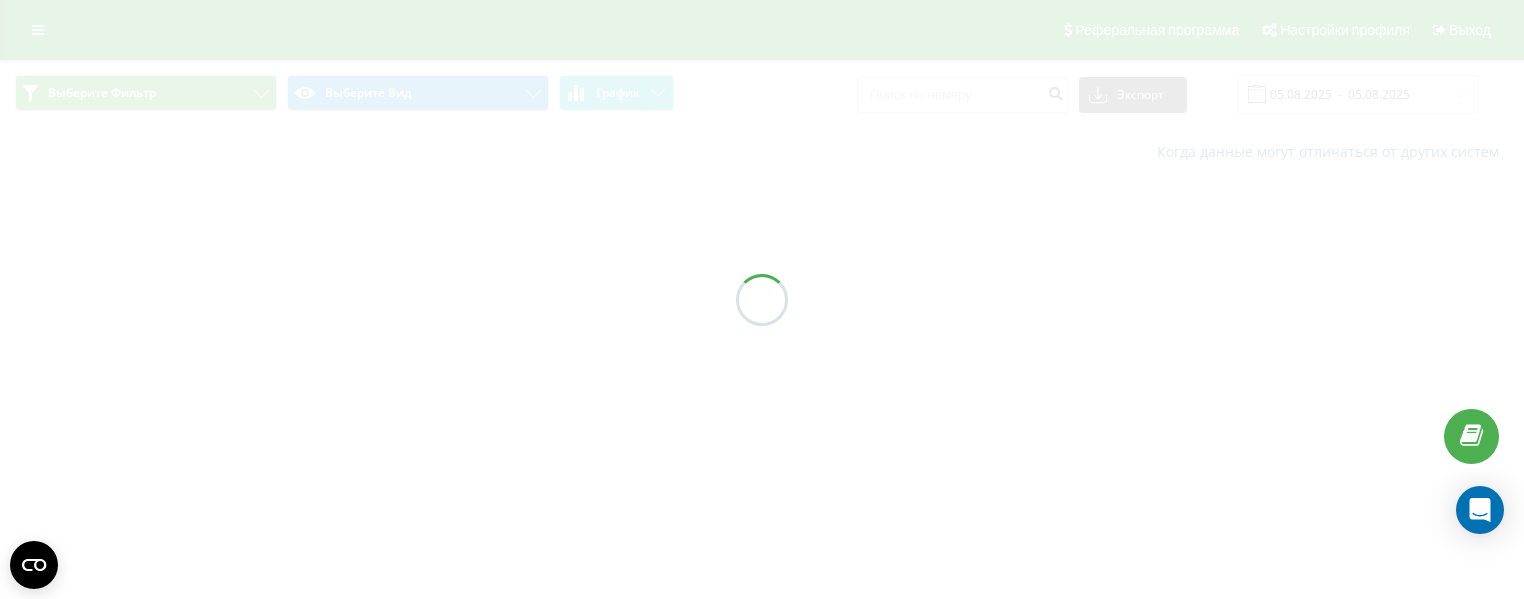 scroll, scrollTop: 0, scrollLeft: 0, axis: both 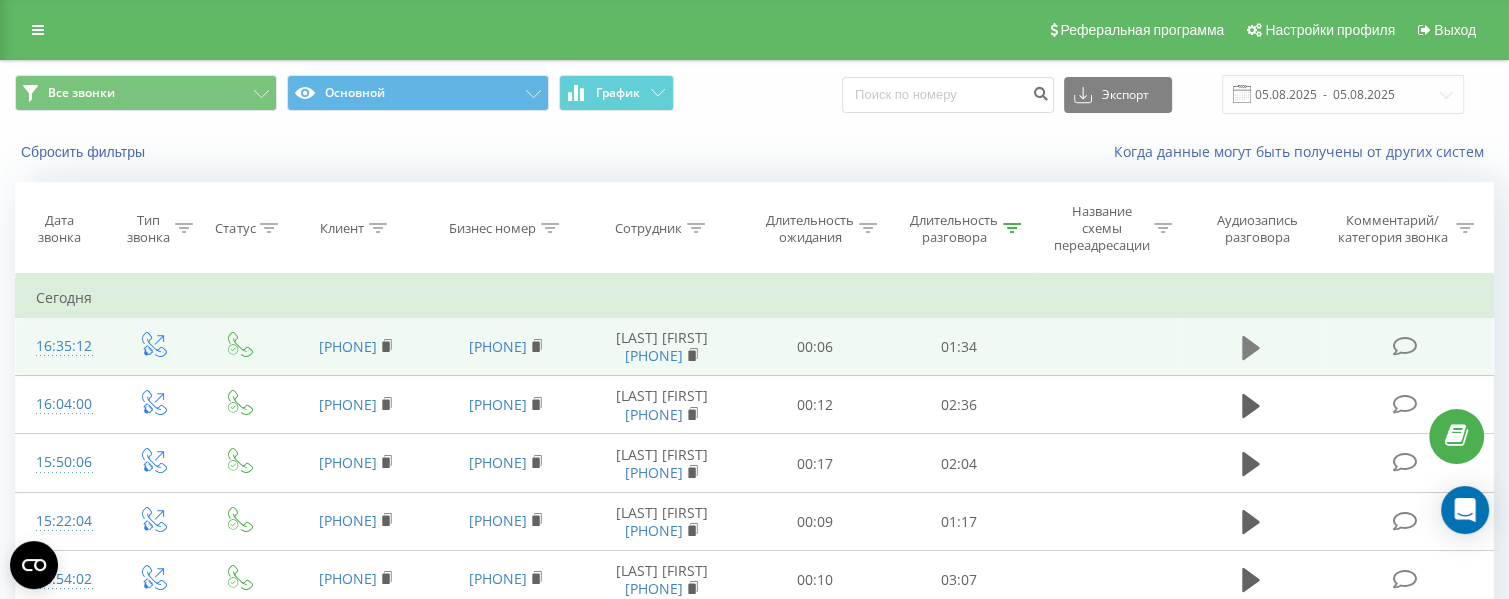 click 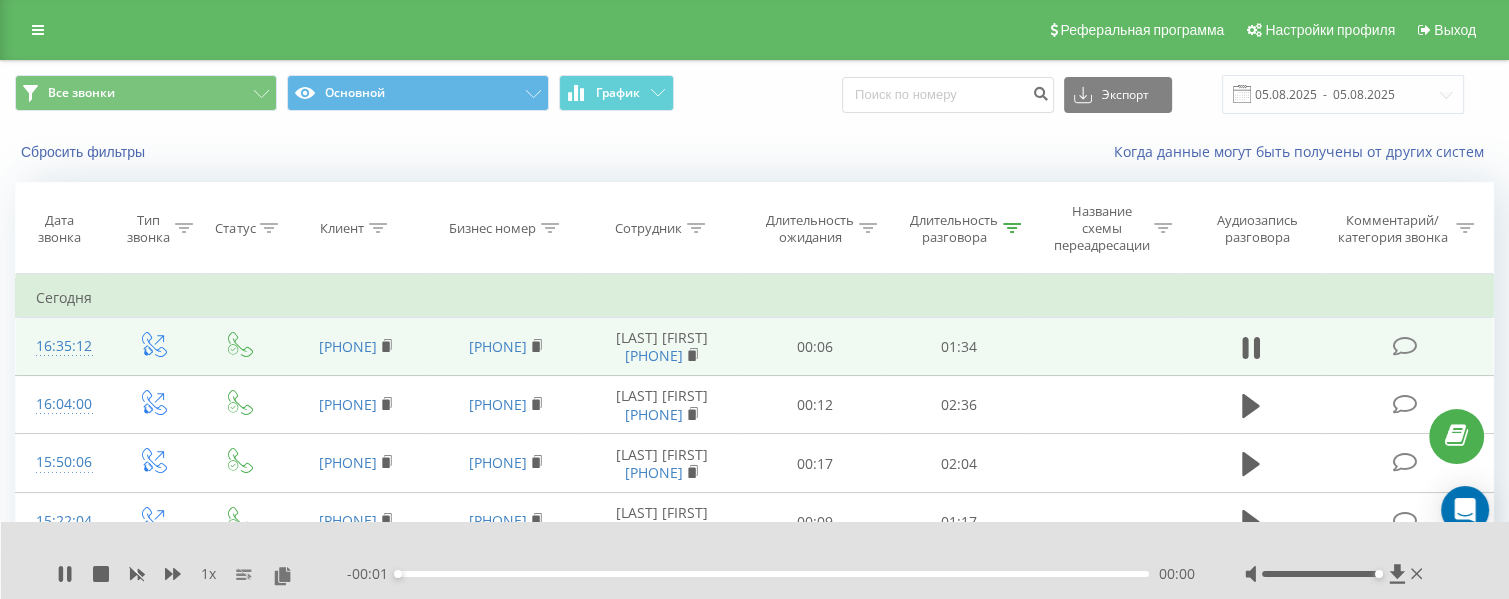 click on "-  00:01 00:00   00:00" at bounding box center (771, 574) 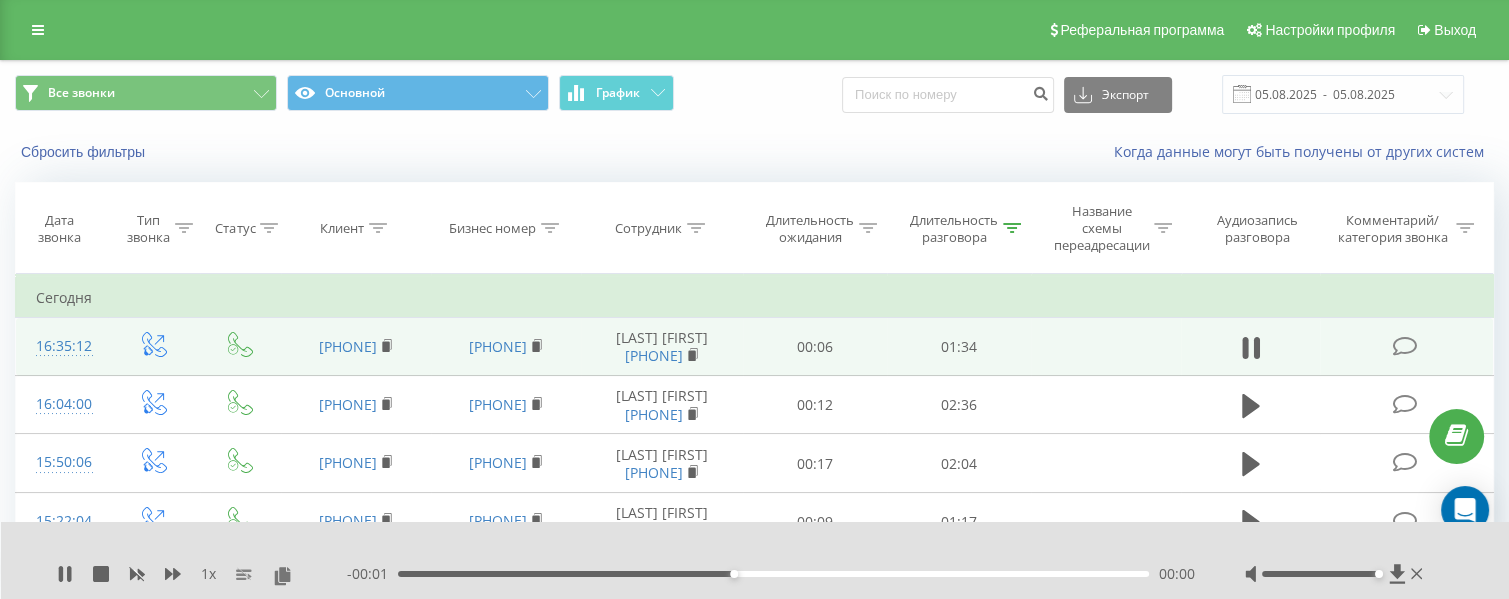 click on "-  00:01 00:42   00:00" at bounding box center [771, 574] 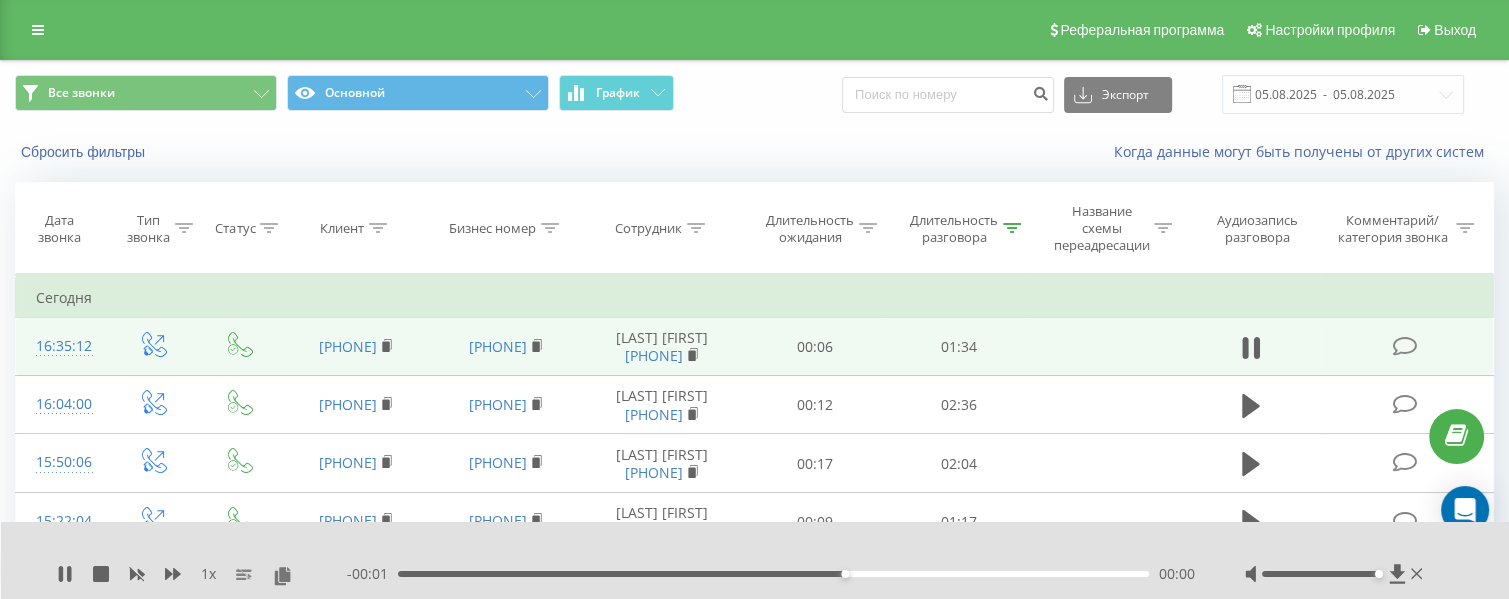 click on "00:56" at bounding box center [773, 574] 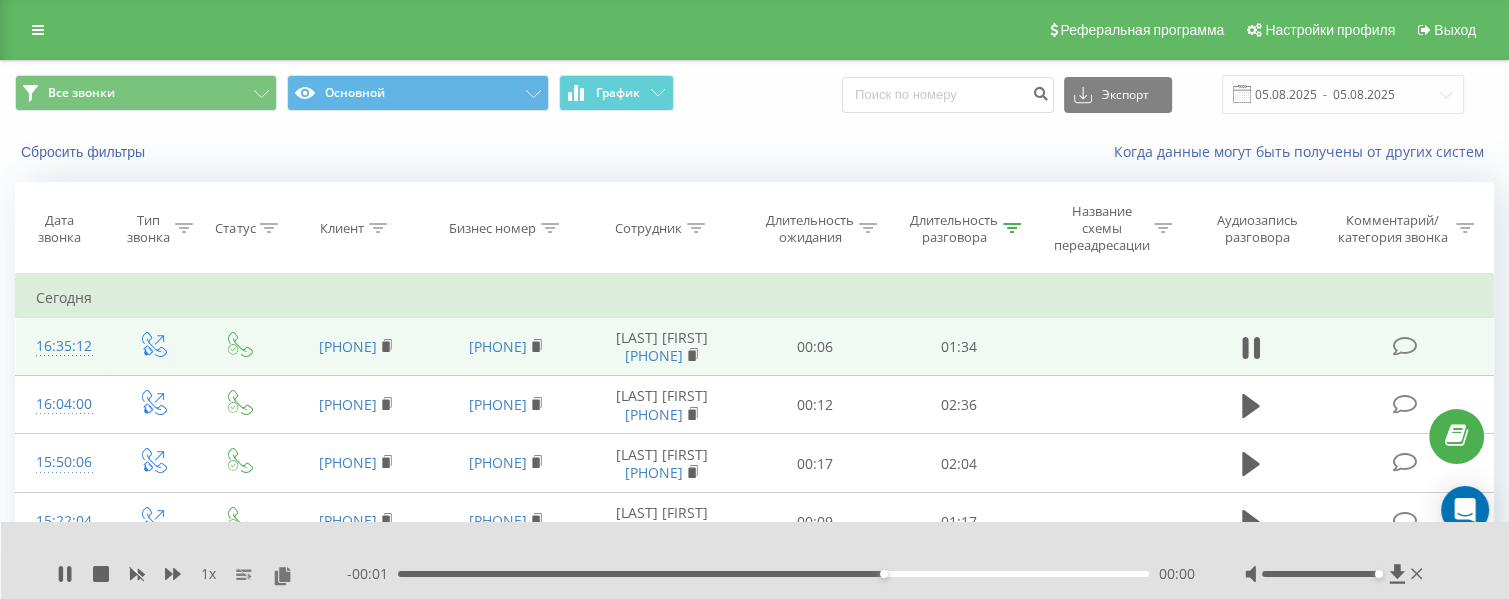 click on "00:56" at bounding box center [773, 574] 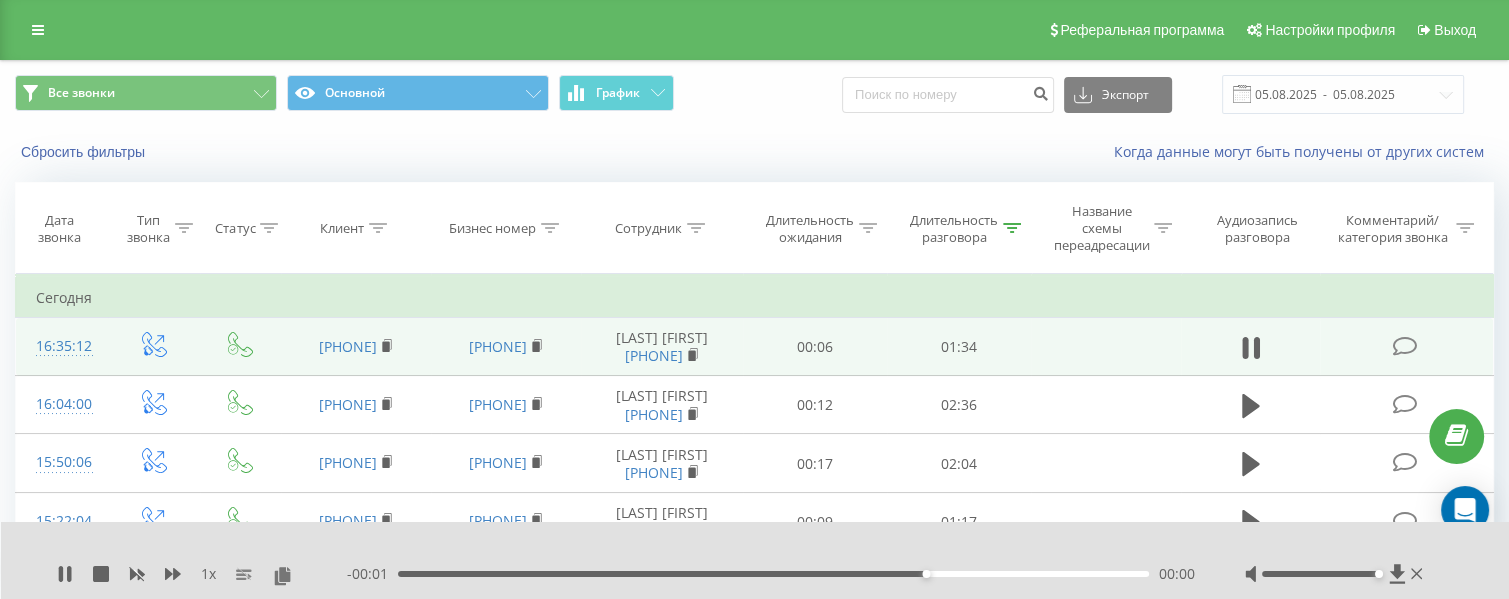 click on "01:06" at bounding box center (773, 574) 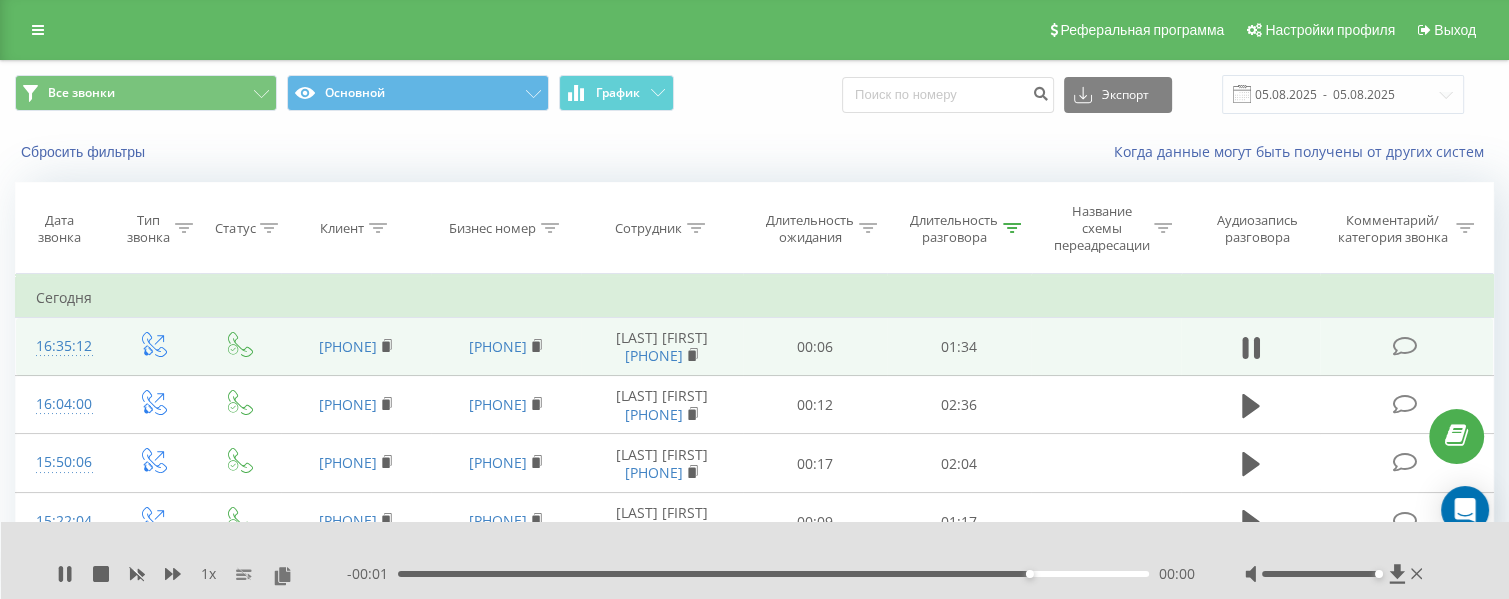 click on "01:19" at bounding box center (773, 574) 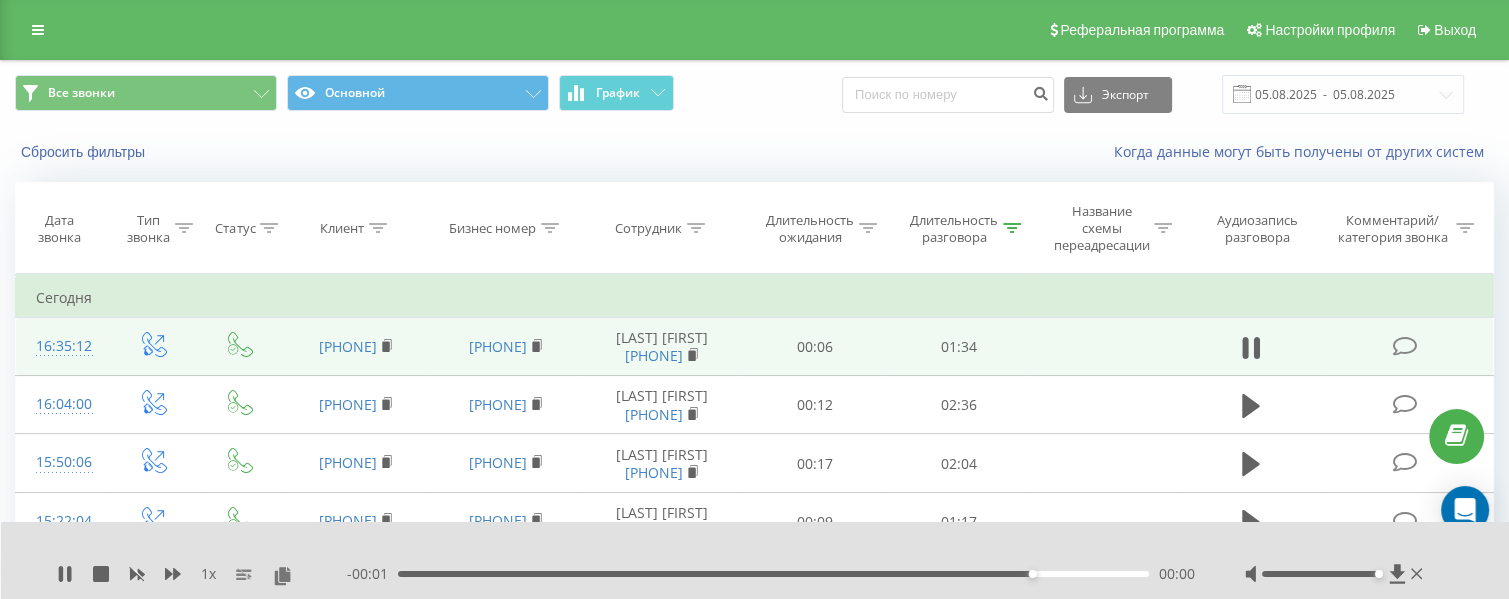 click on "01:20" at bounding box center [773, 574] 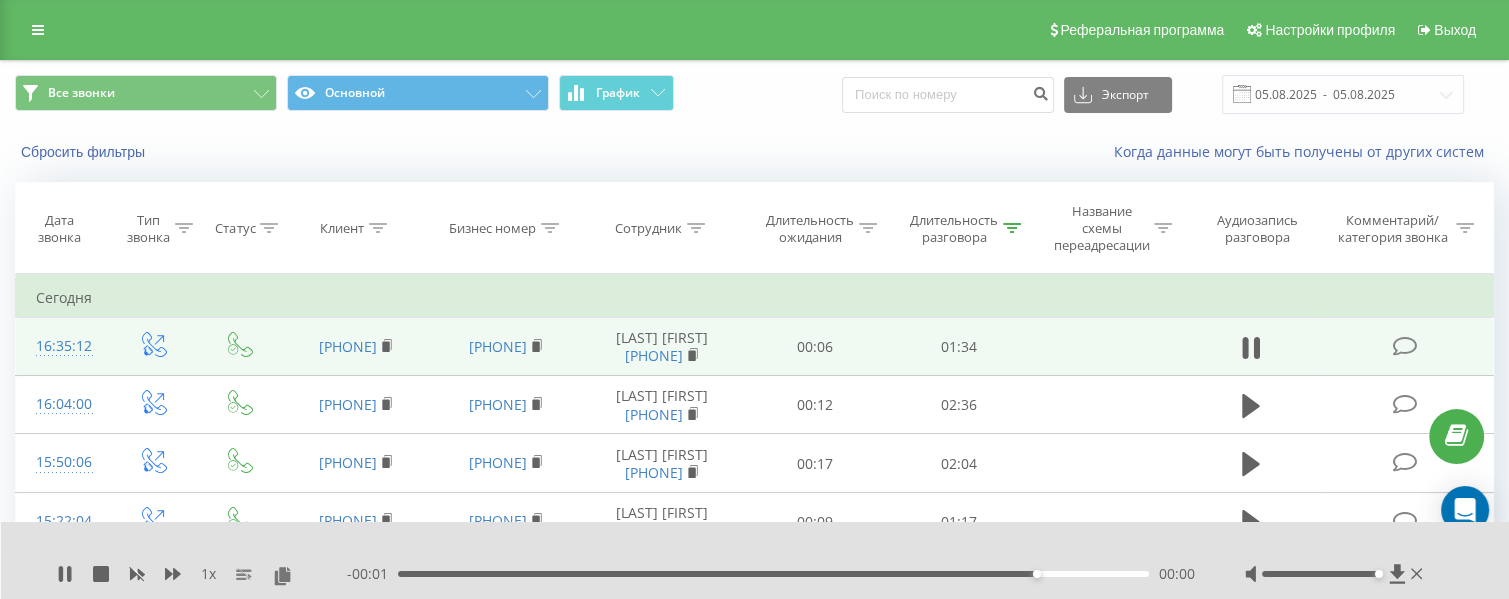 click on "1  х" at bounding box center (202, 574) 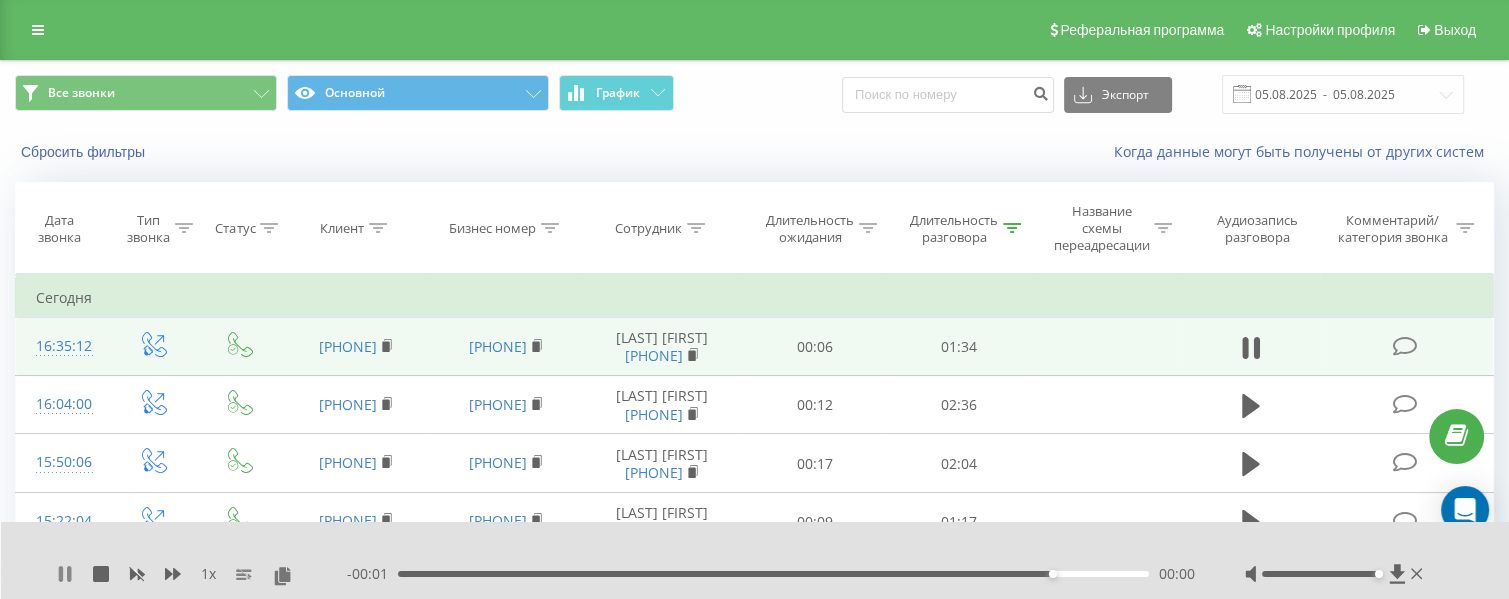 click 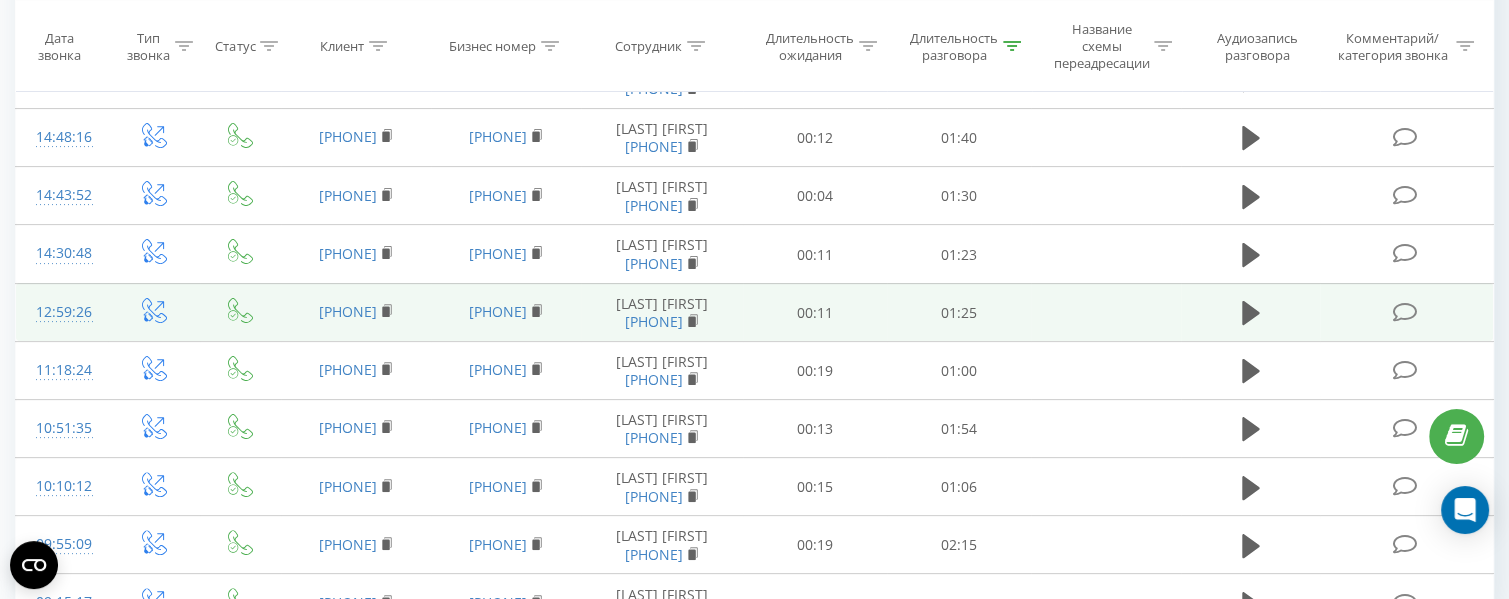 scroll, scrollTop: 982, scrollLeft: 0, axis: vertical 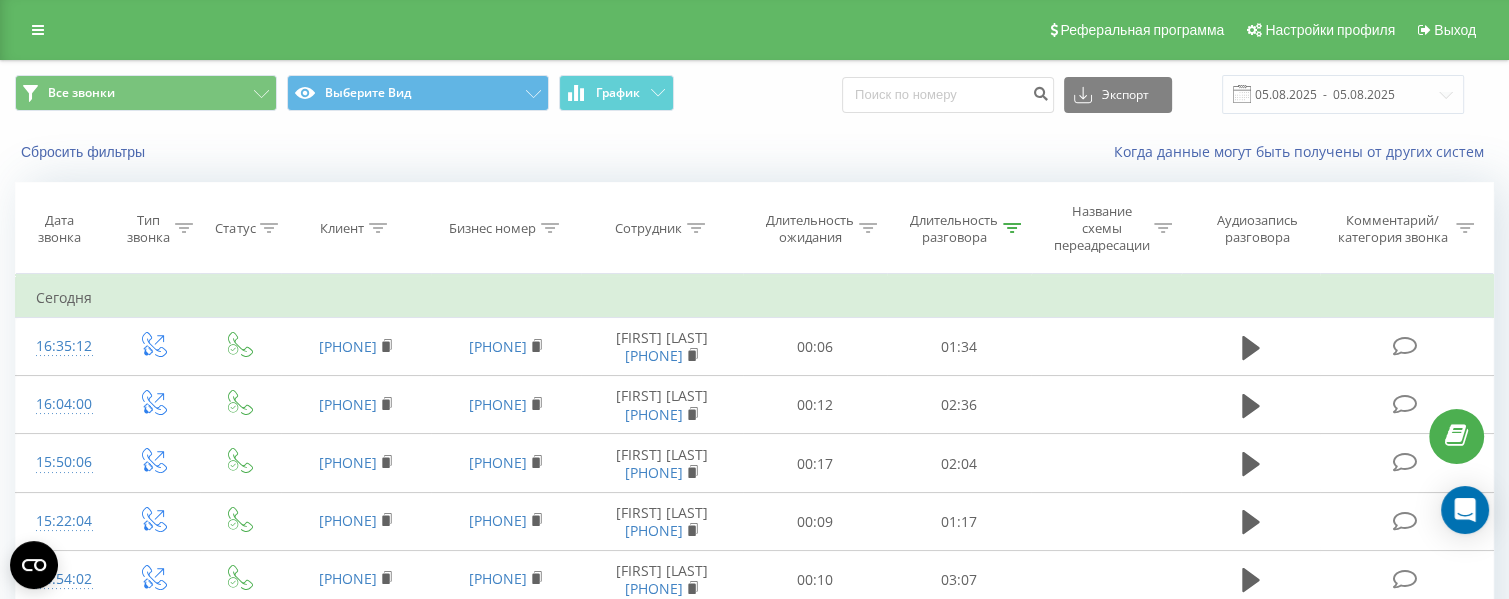 click 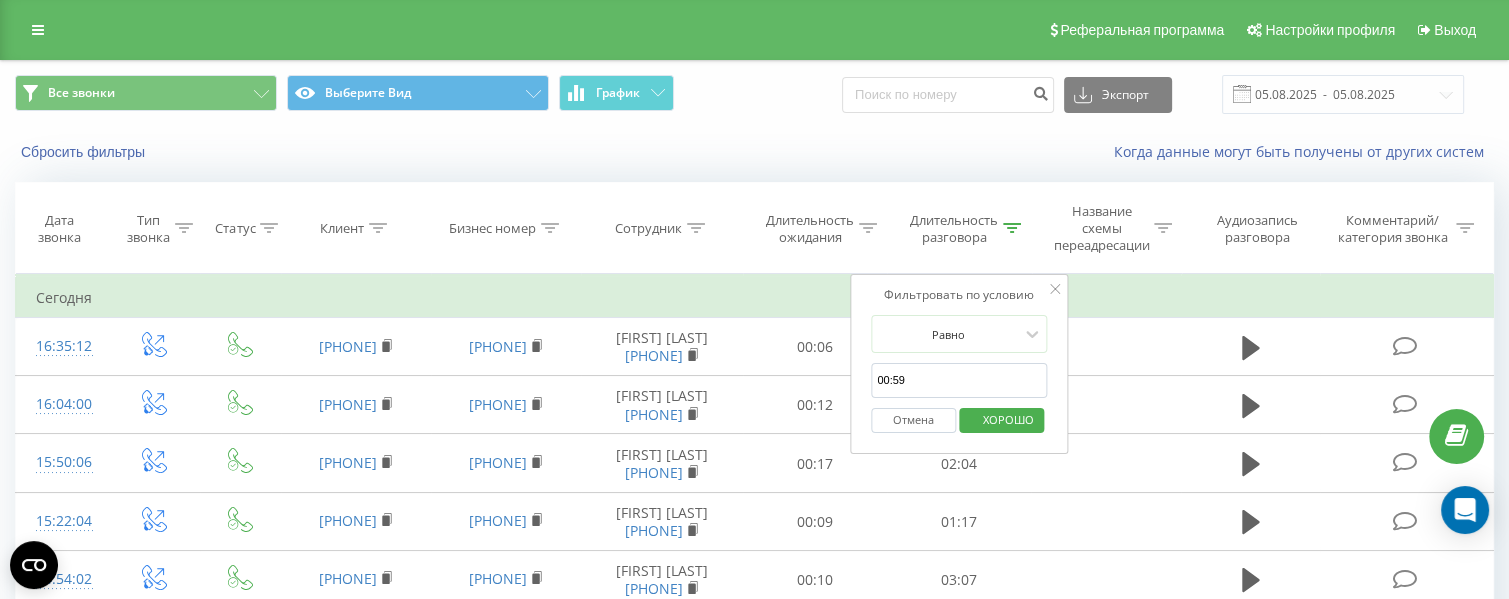 click on "Отмена" at bounding box center [913, 419] 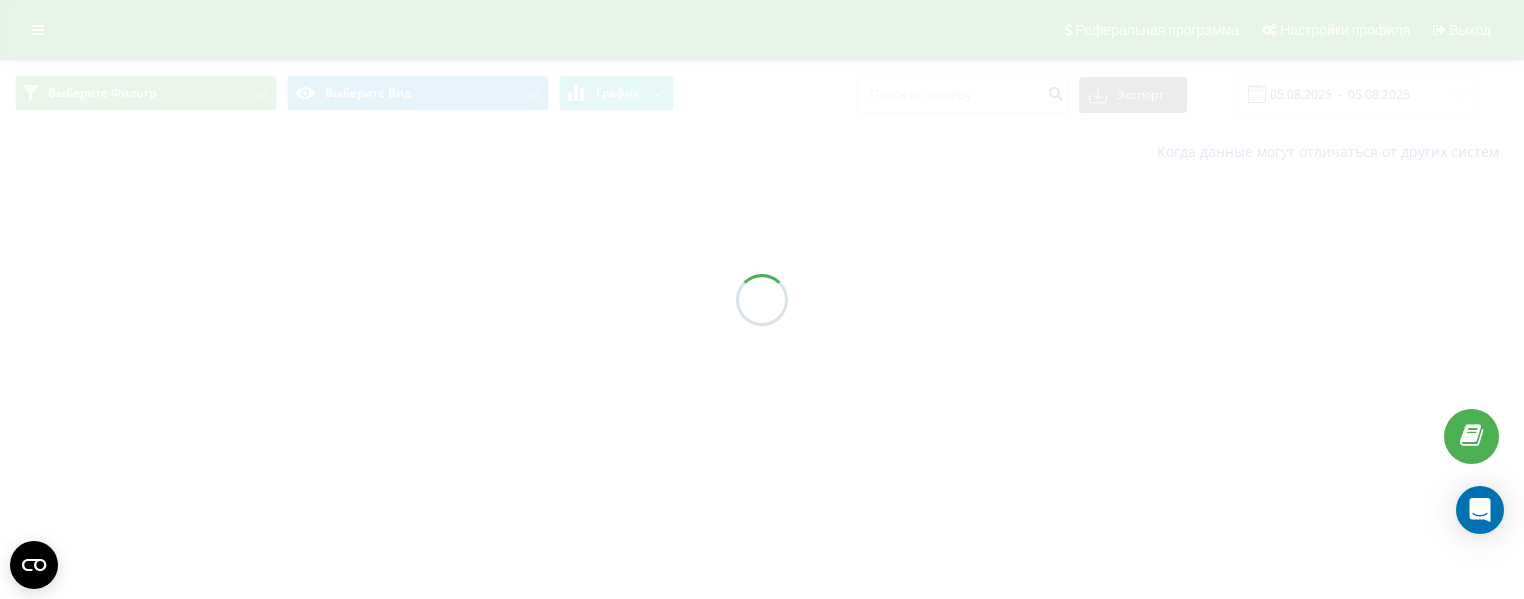 scroll, scrollTop: 0, scrollLeft: 0, axis: both 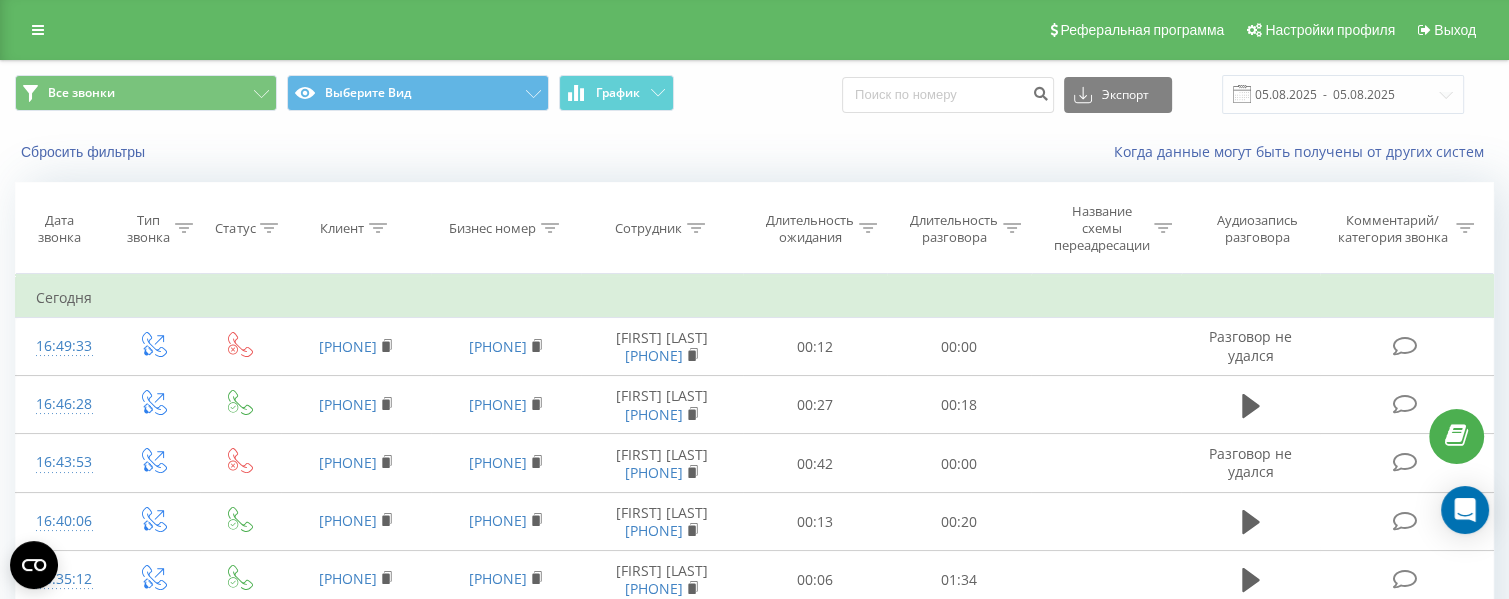 click 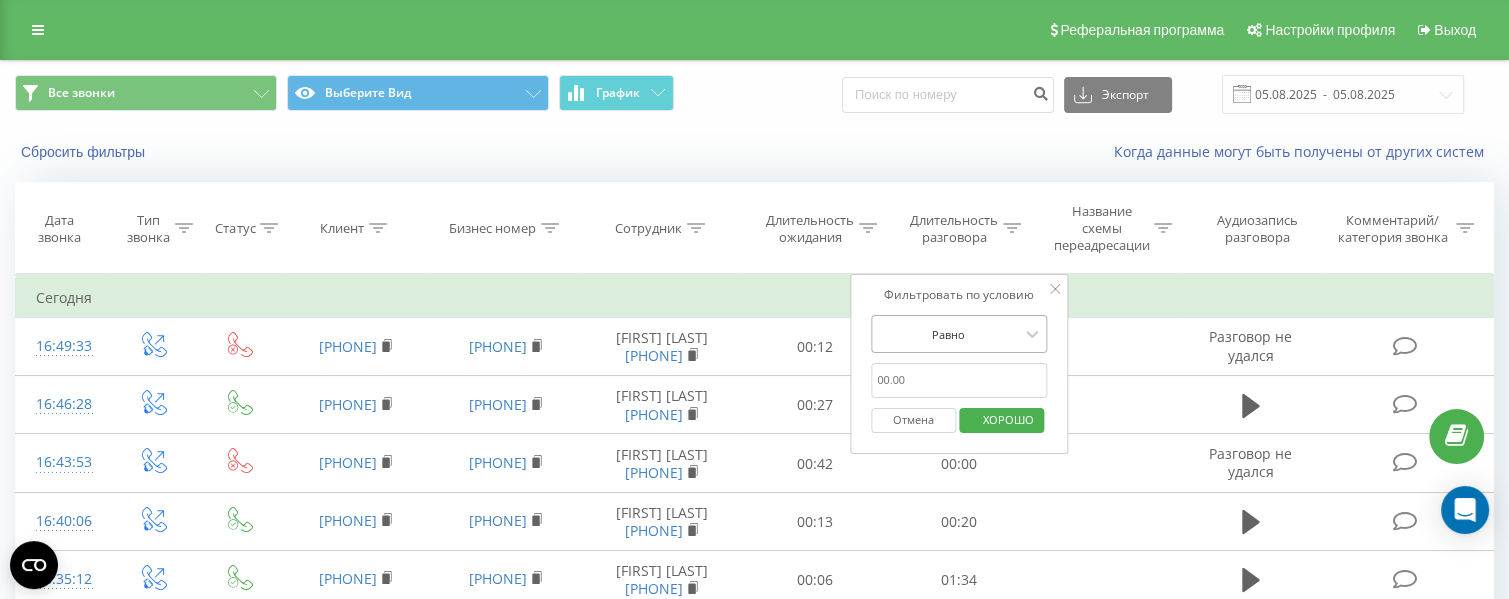 click at bounding box center [948, 334] 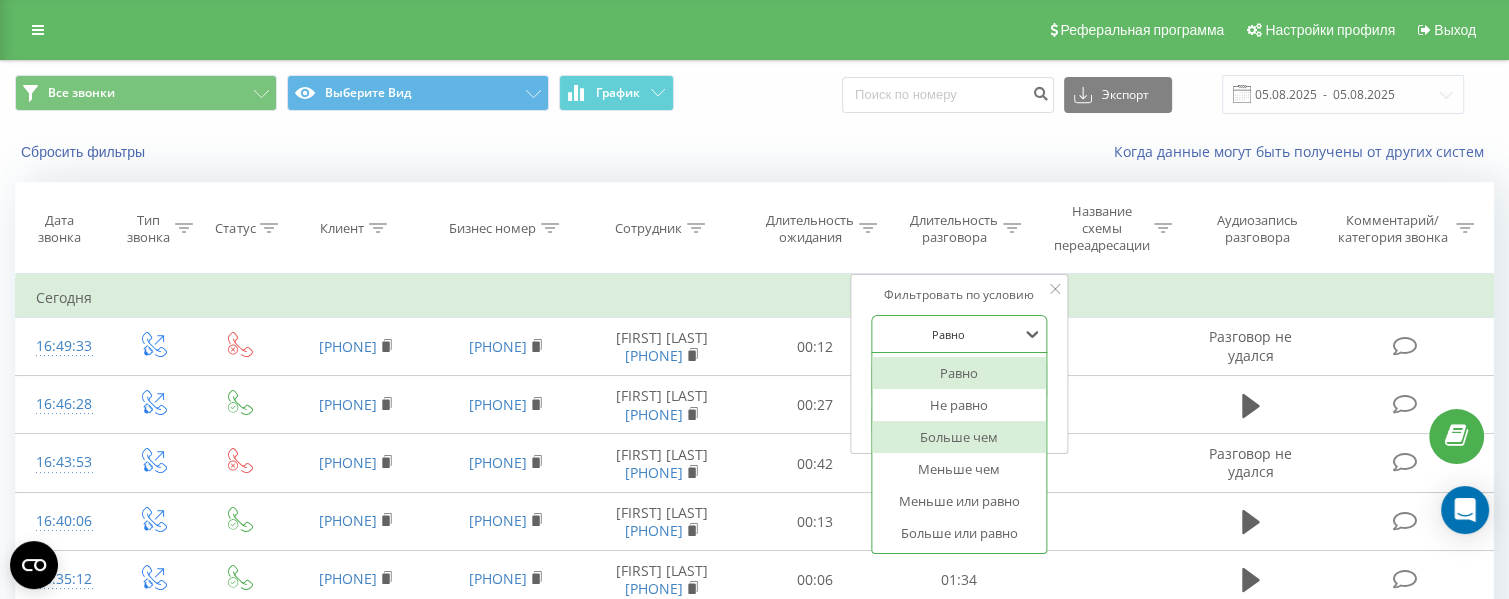 click on "Больше чем" at bounding box center (959, 437) 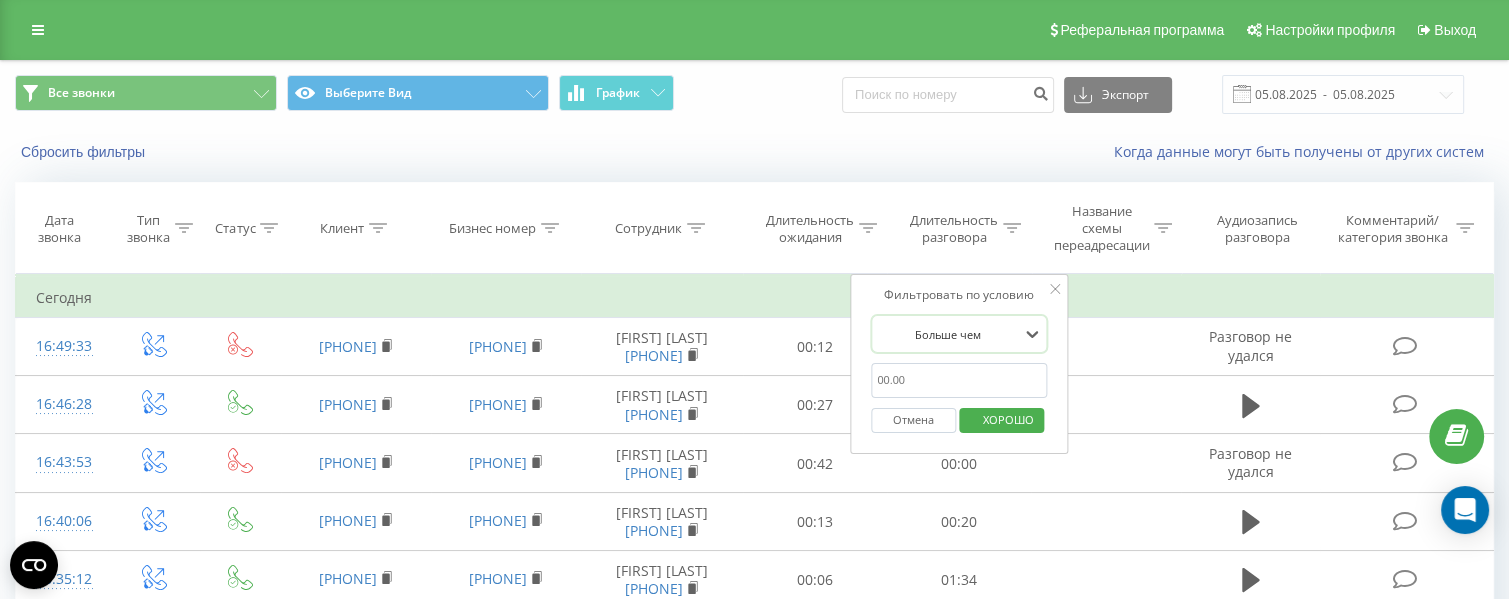 click at bounding box center [959, 380] 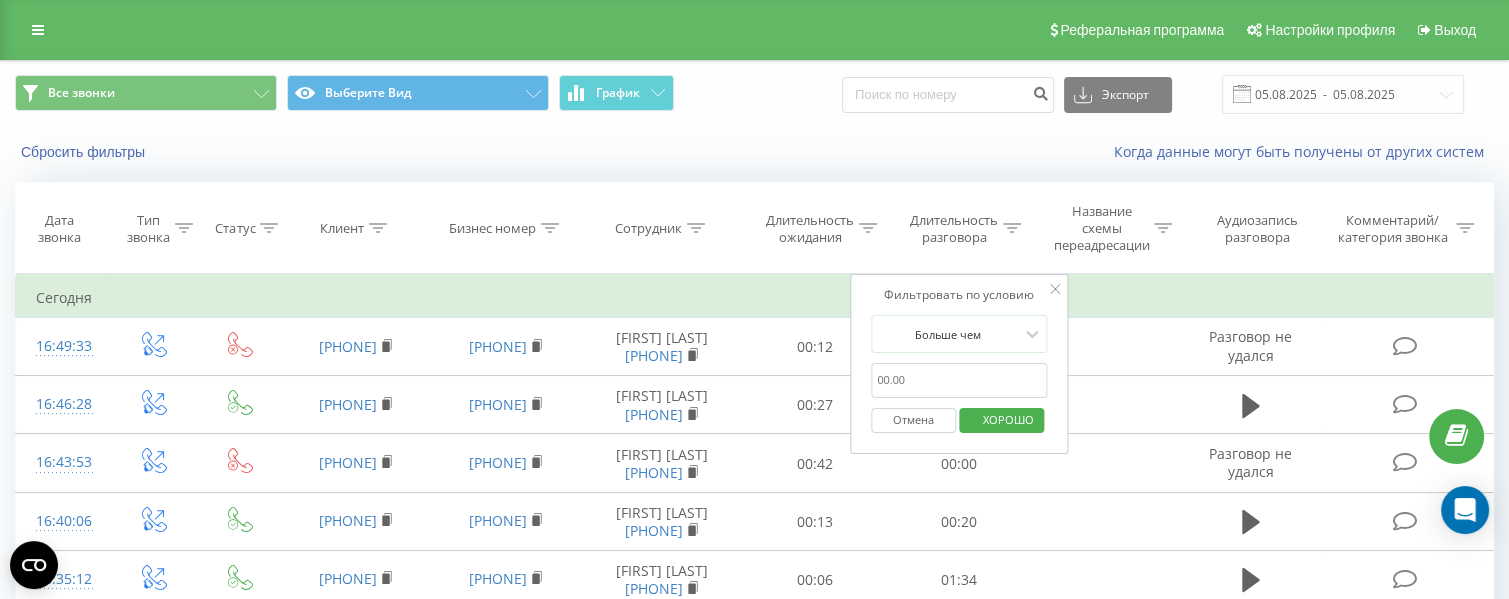 type on "00:59" 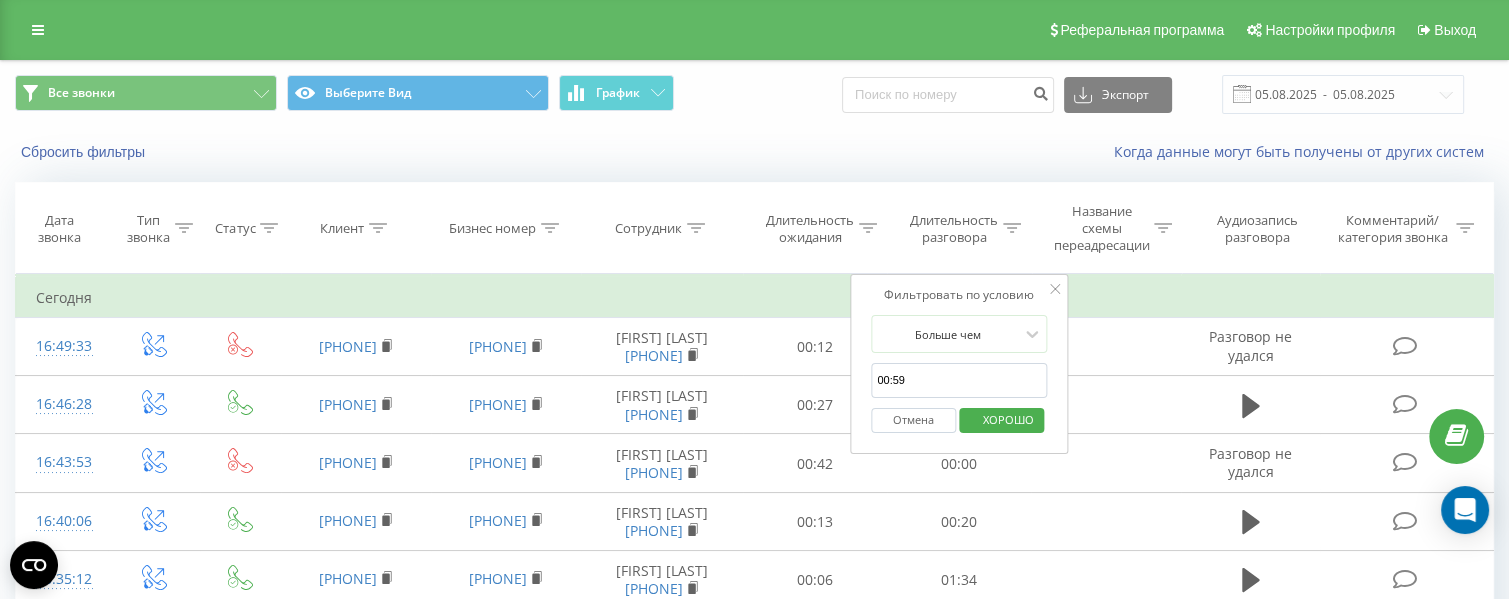 click on "ХОРОШО" at bounding box center (1008, 419) 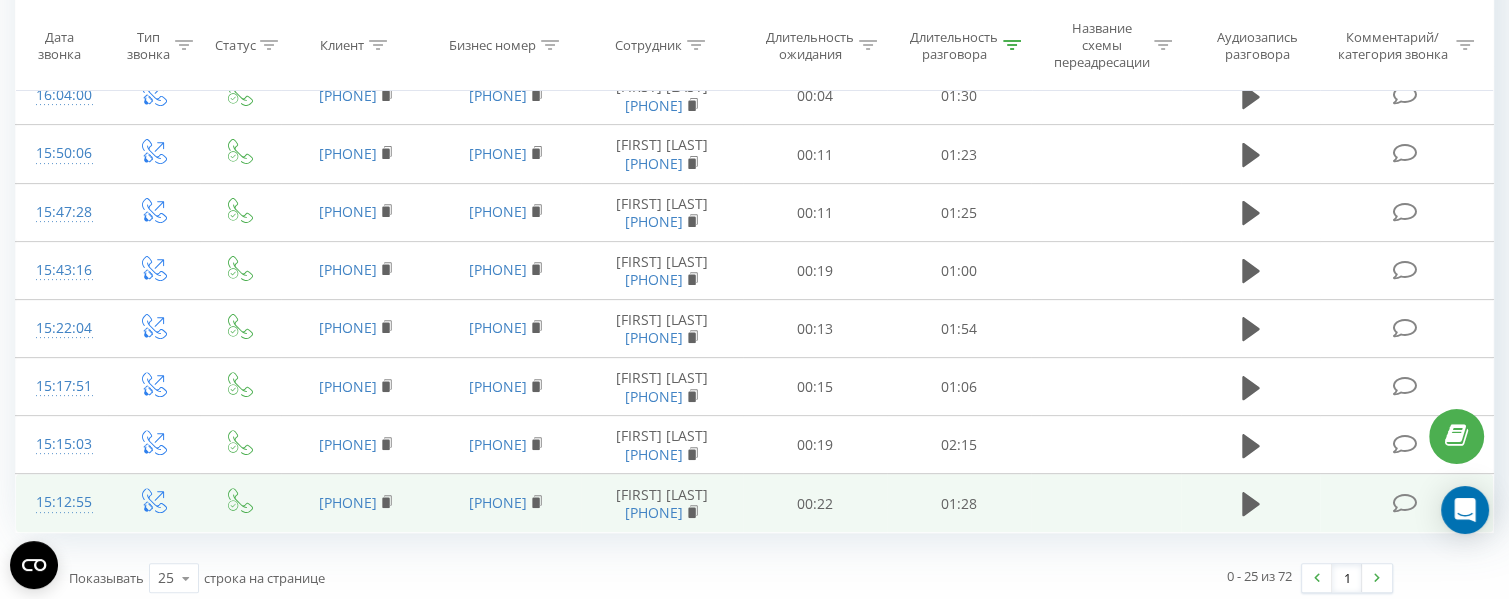 scroll, scrollTop: 885, scrollLeft: 0, axis: vertical 